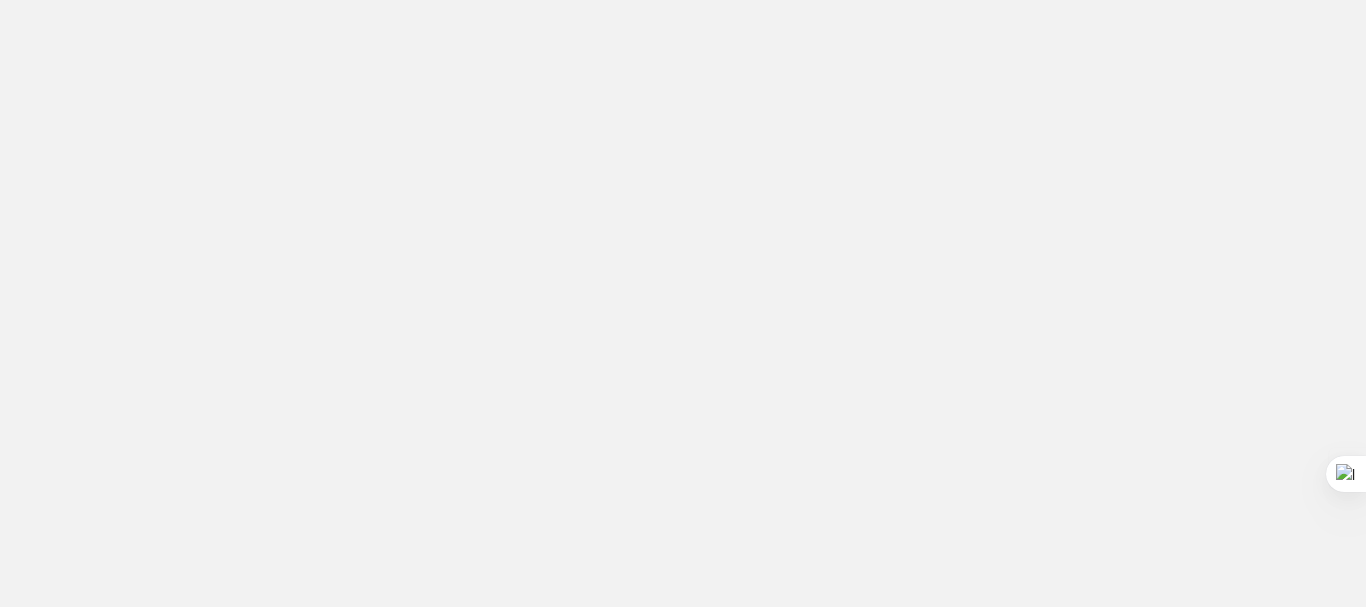 scroll, scrollTop: 0, scrollLeft: 0, axis: both 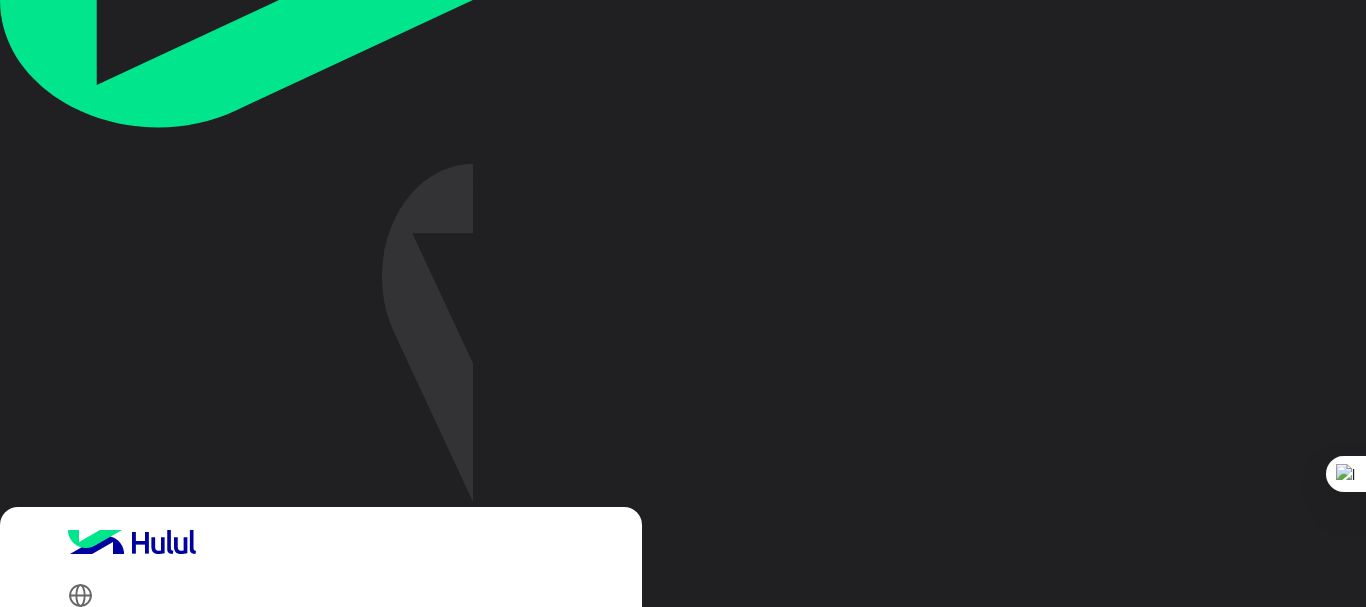 click on "Login with Facebook" at bounding box center [161, 901] 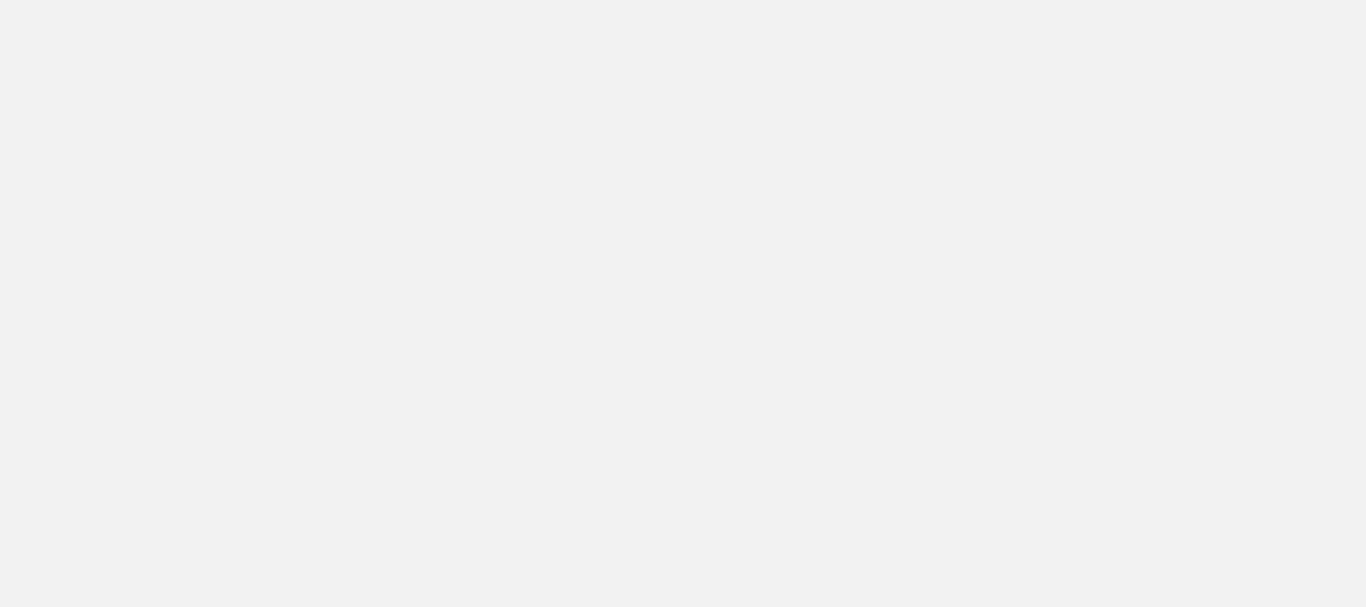 scroll, scrollTop: 0, scrollLeft: 0, axis: both 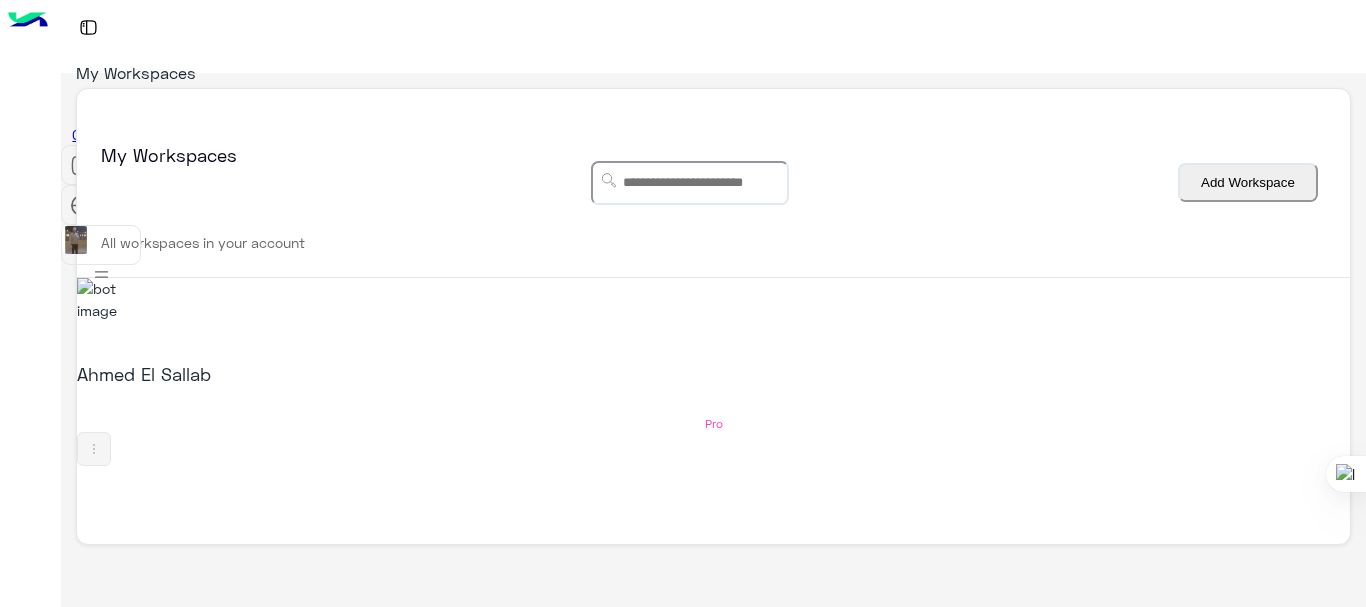 click on "Ahmed El Sallab" at bounding box center (306, 374) 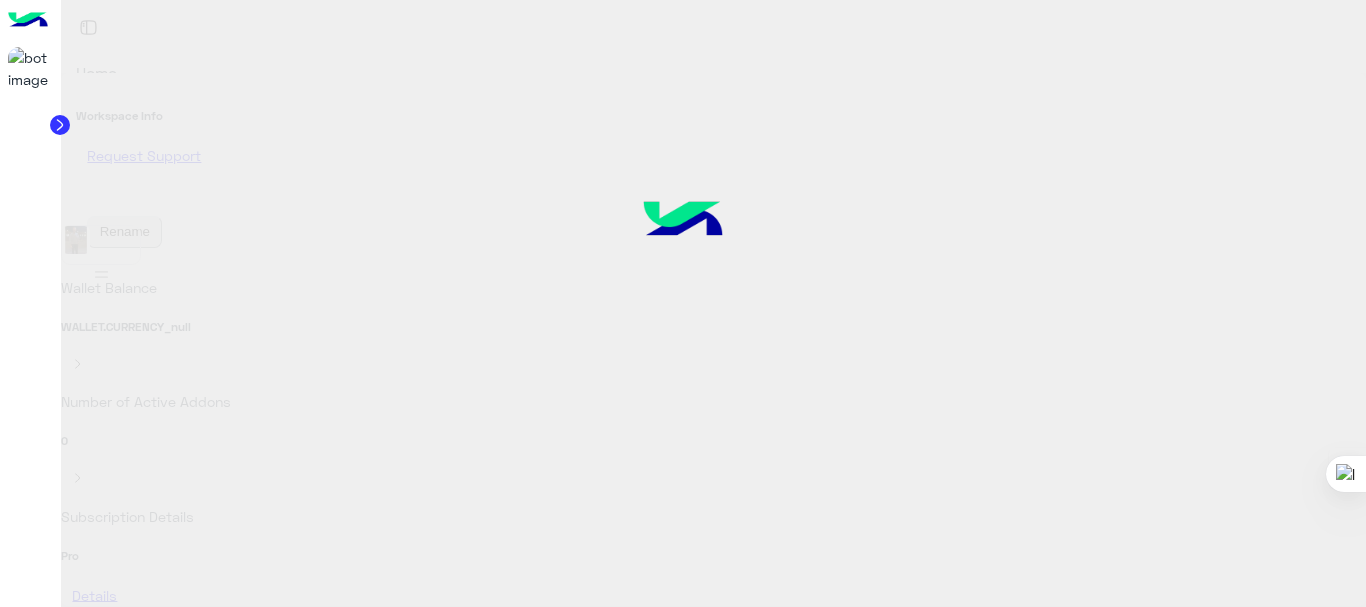 click at bounding box center (683, 303) 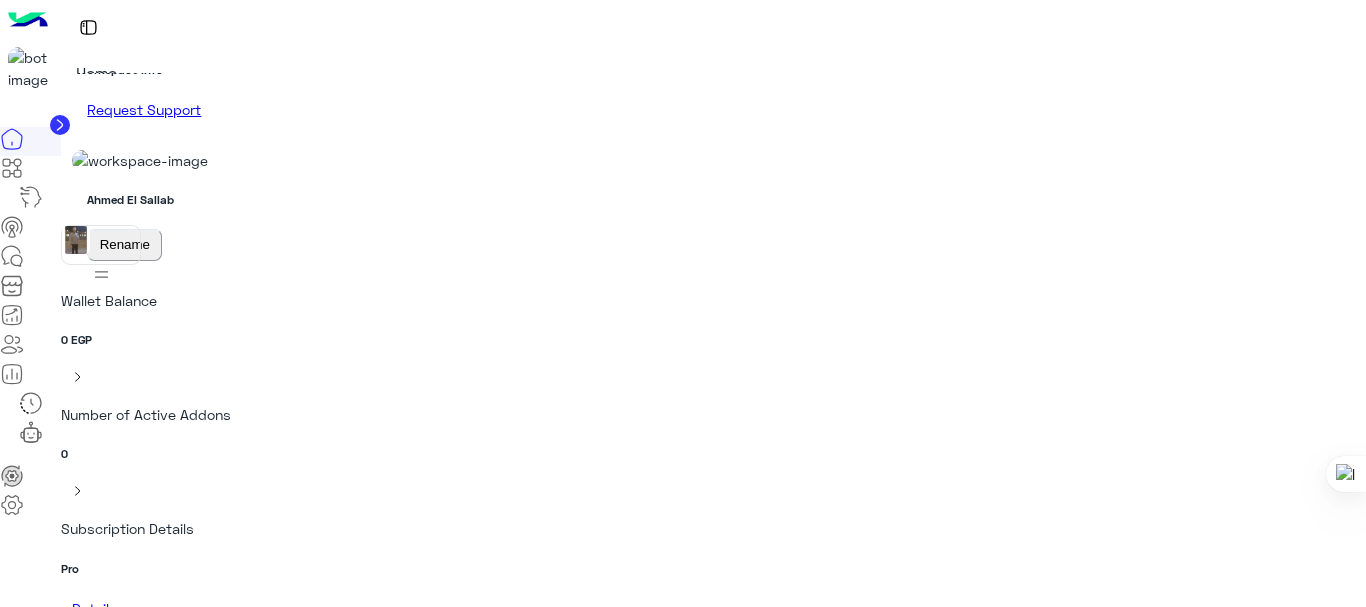 scroll, scrollTop: 0, scrollLeft: 0, axis: both 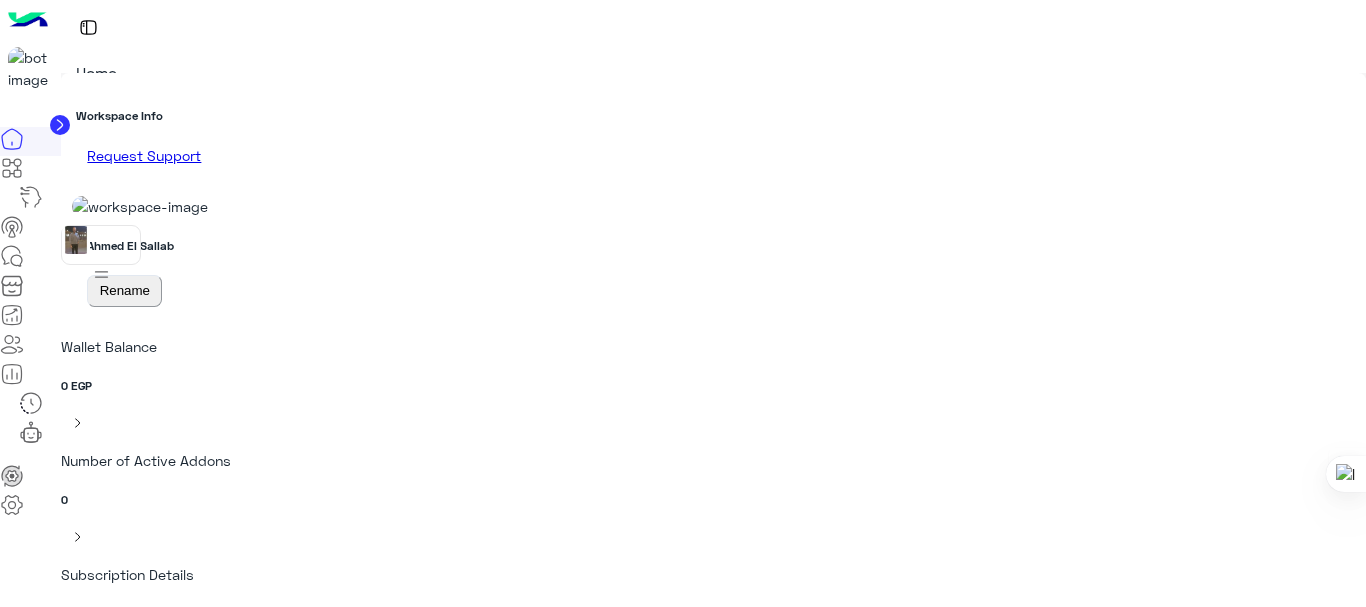 click at bounding box center (12, 256) 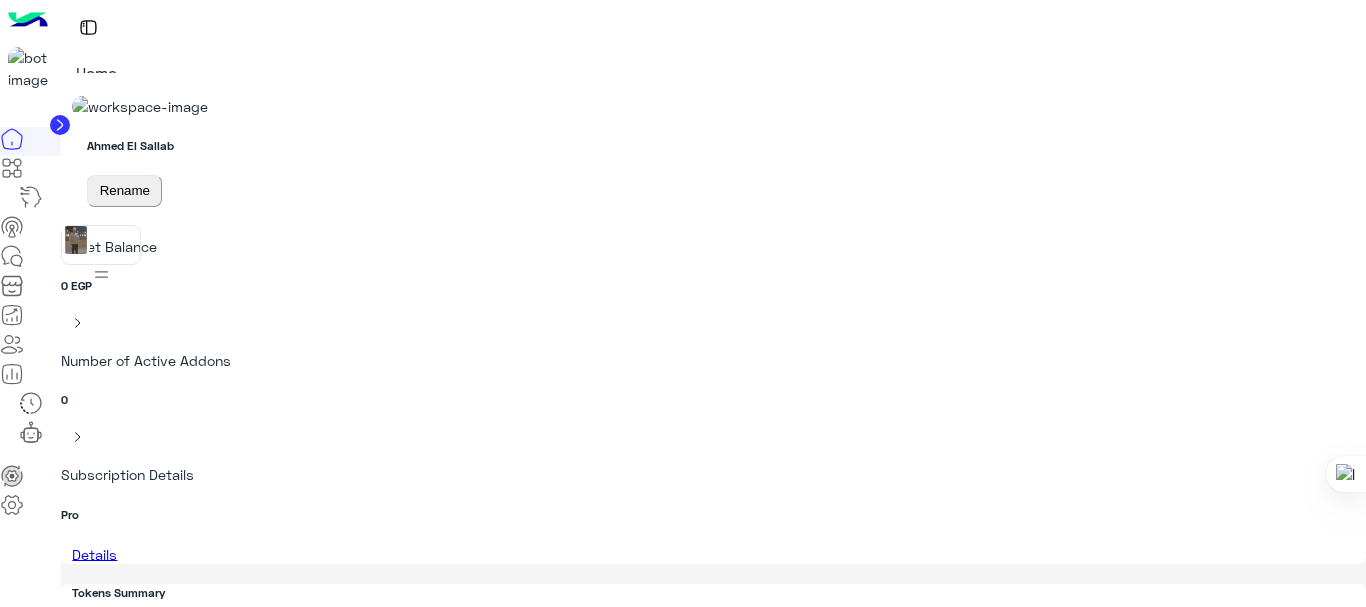 scroll, scrollTop: 0, scrollLeft: 0, axis: both 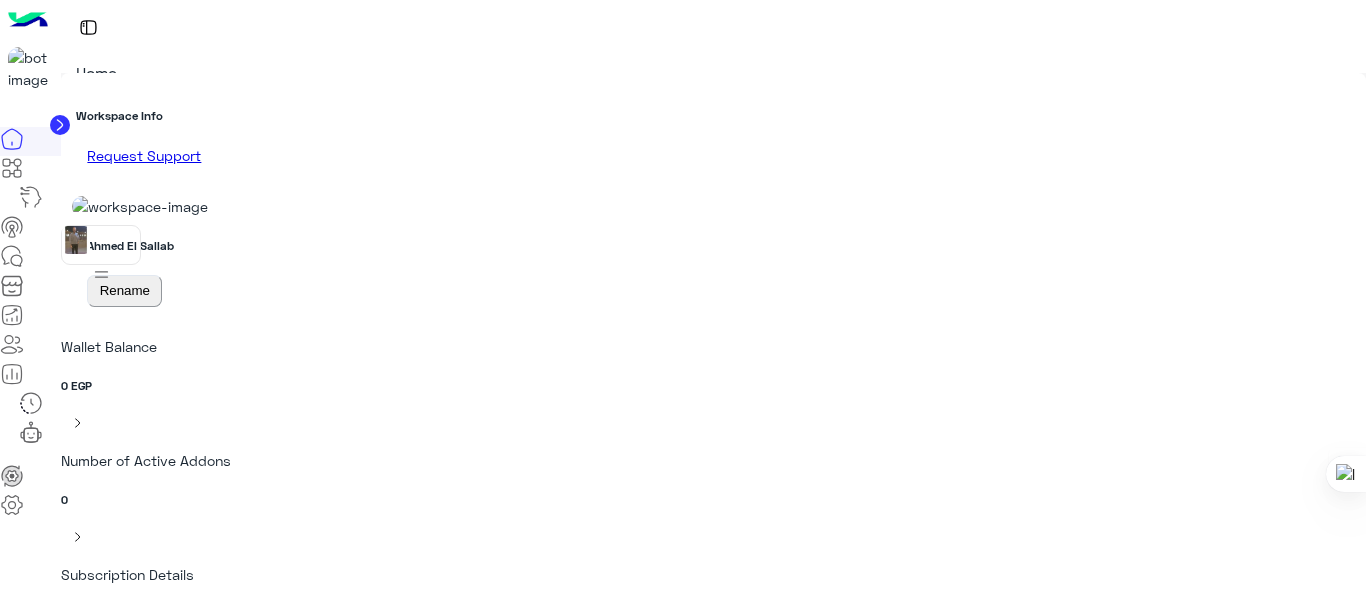 click at bounding box center [31, 197] 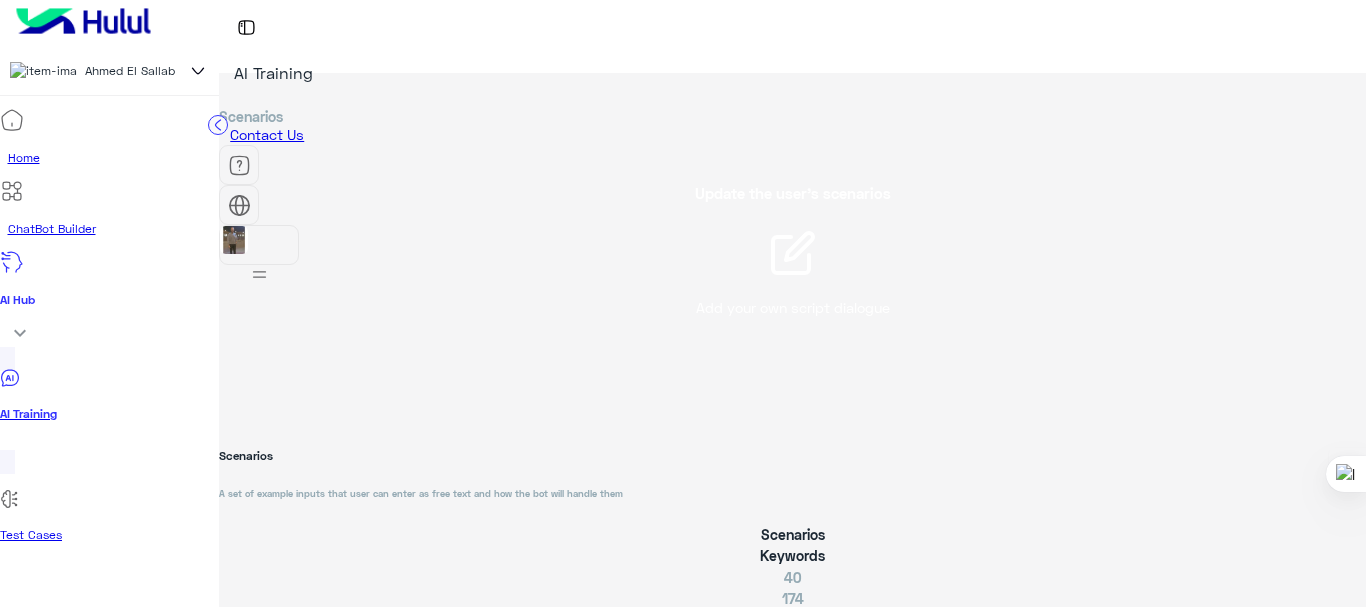 click on "Test Cases" at bounding box center [109, 535] 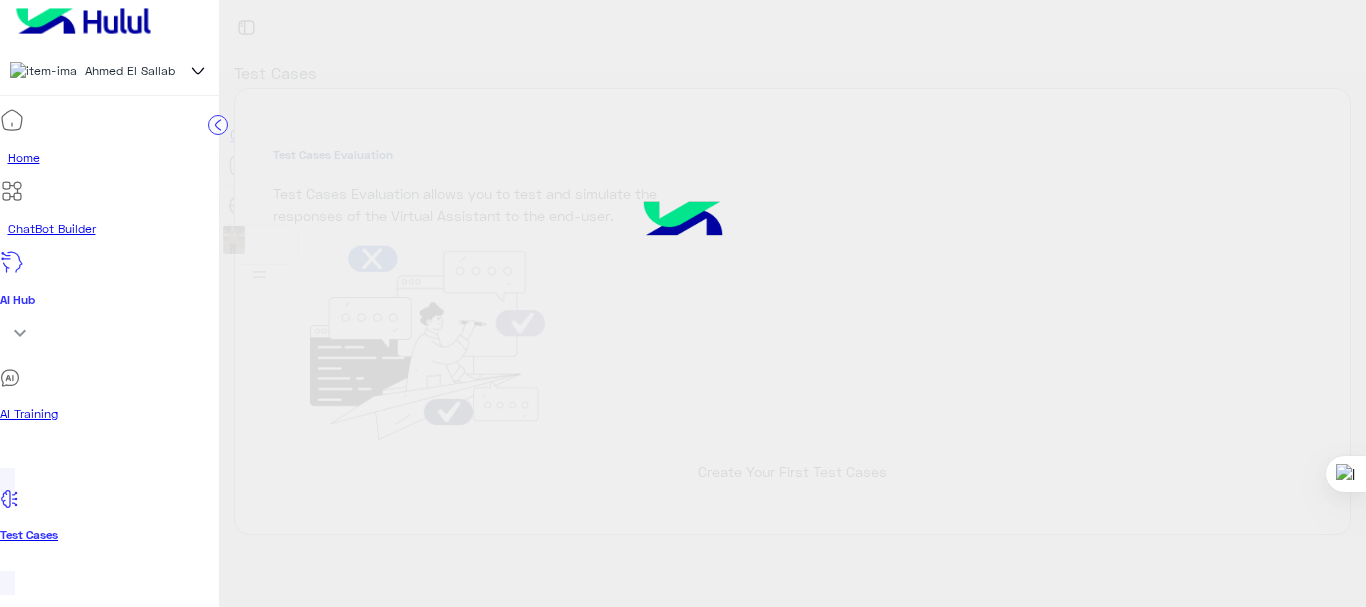 drag, startPoint x: 600, startPoint y: 211, endPoint x: 675, endPoint y: 221, distance: 75.66373 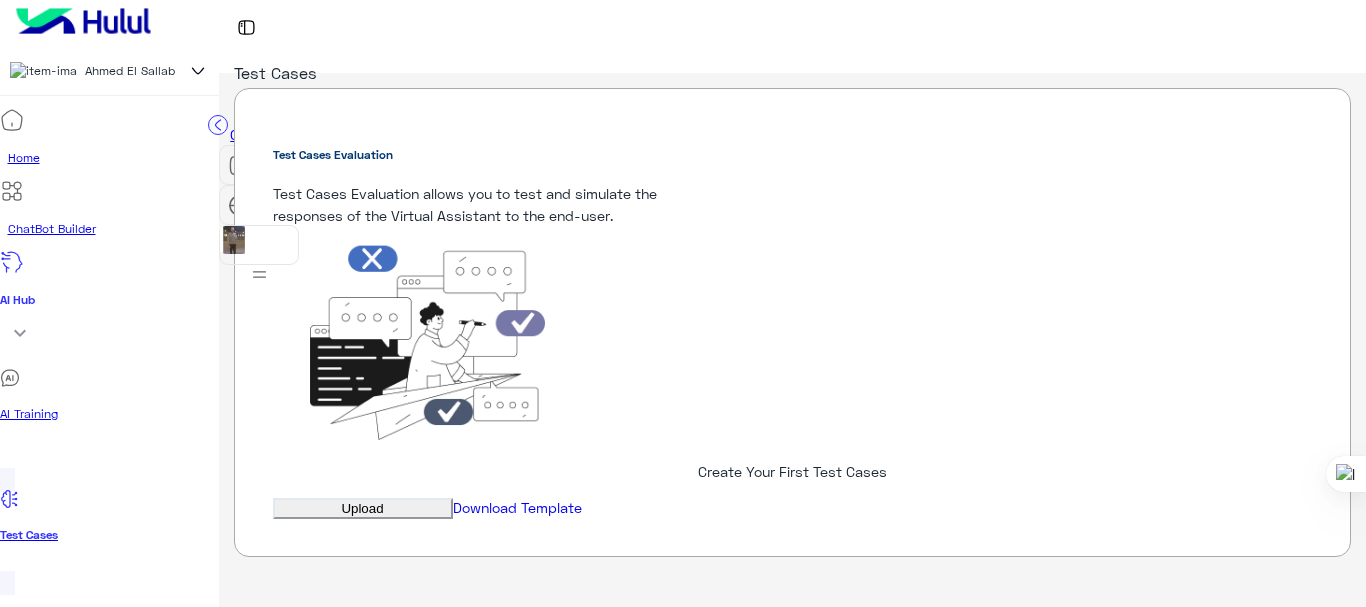click on "AI Training" at bounding box center (109, 414) 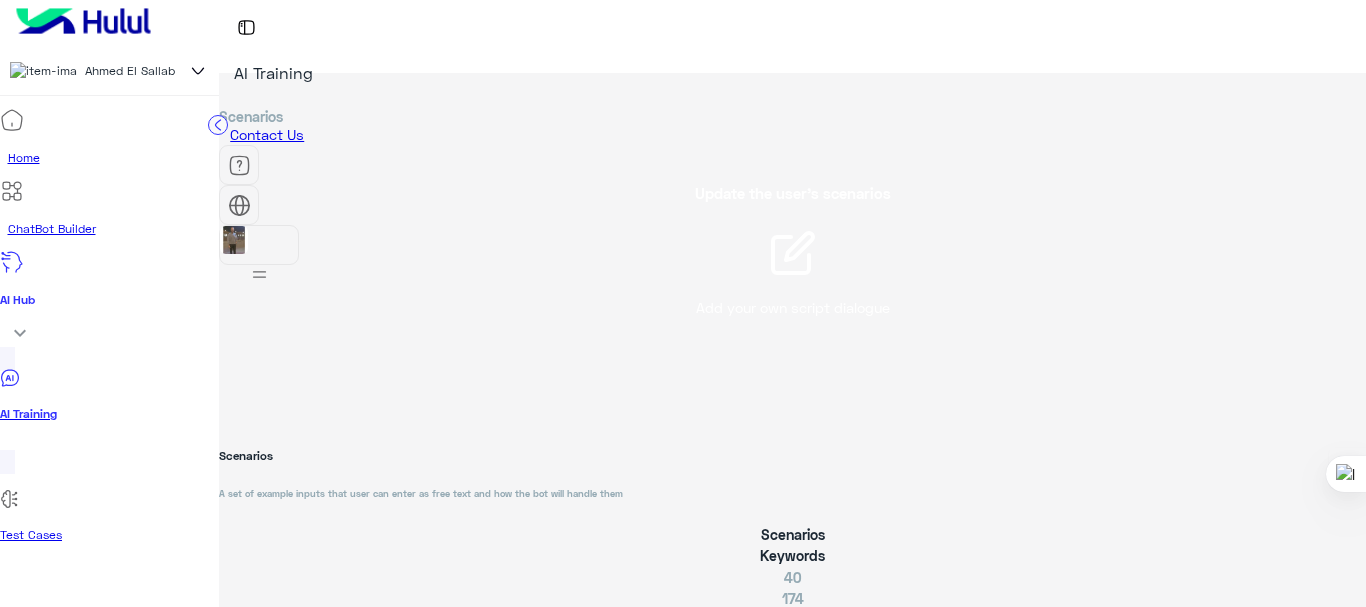 click on "Edit" at bounding box center (1080, 650) 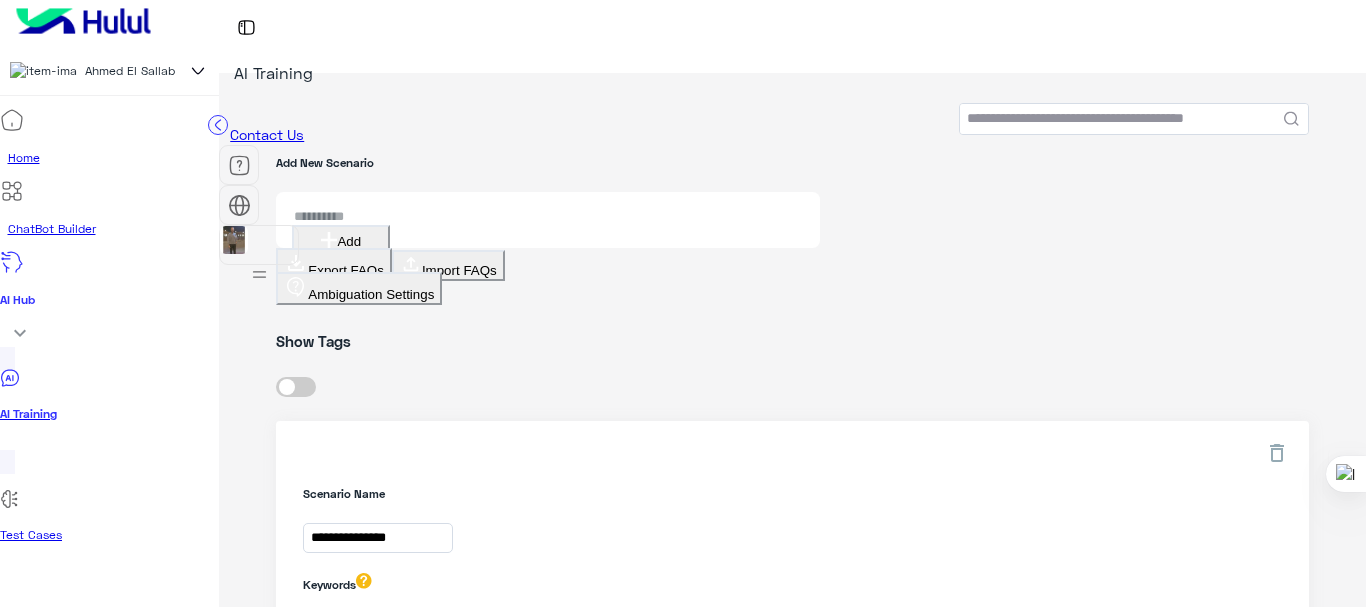 click on "AI Hub" at bounding box center [109, 285] 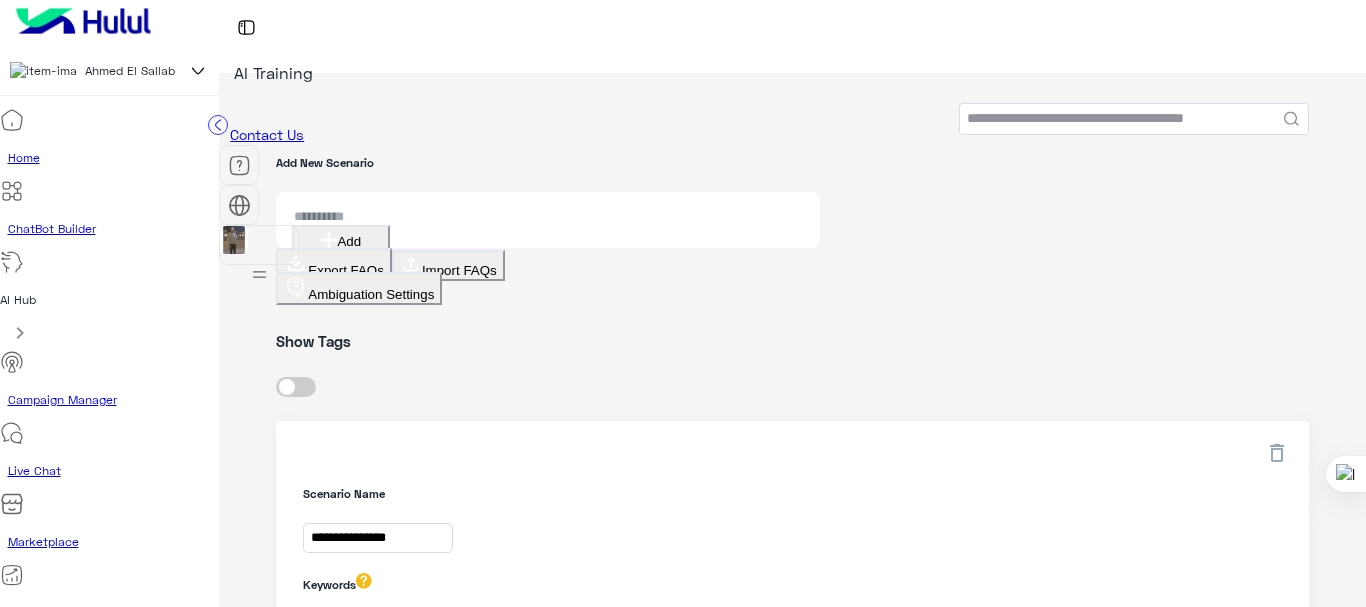 click on "ChatBot Builder" at bounding box center (109, 214) 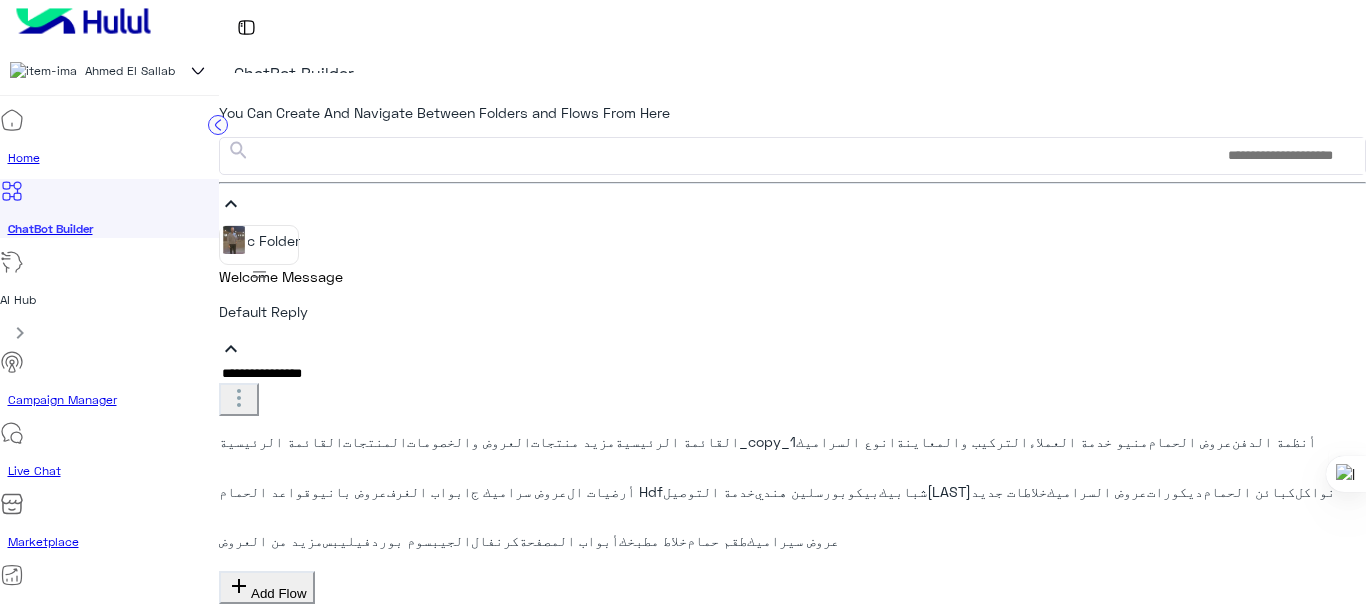 scroll, scrollTop: 700, scrollLeft: 0, axis: vertical 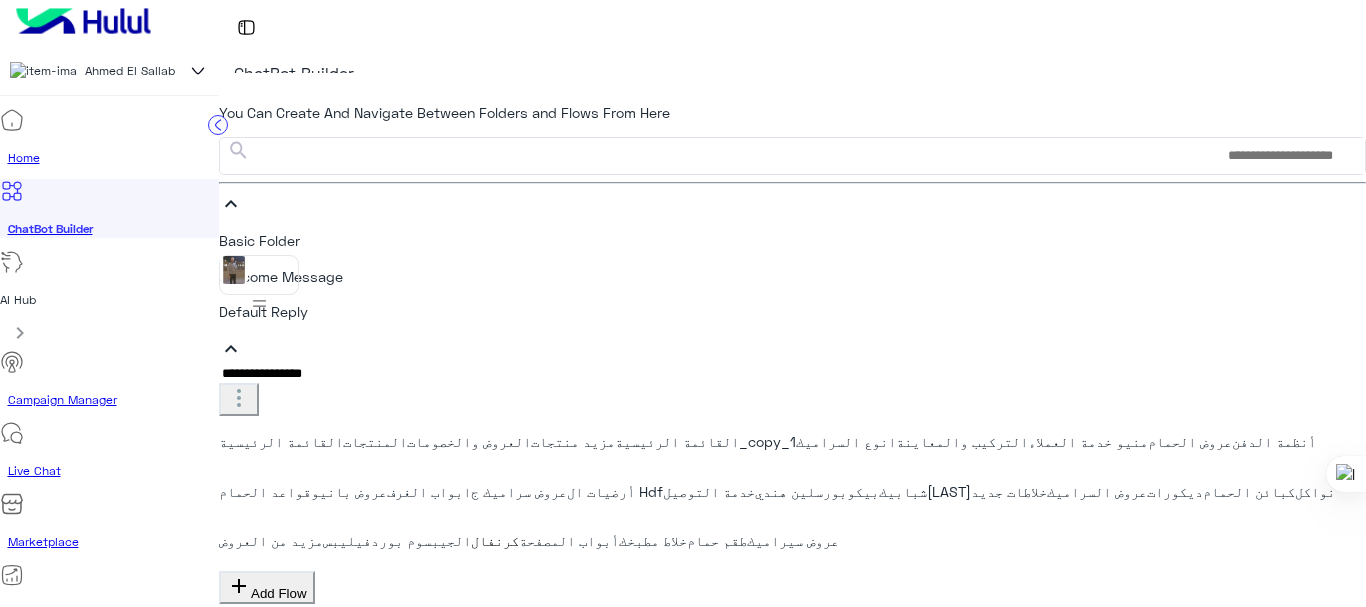 click on "******" at bounding box center [750, 1541] 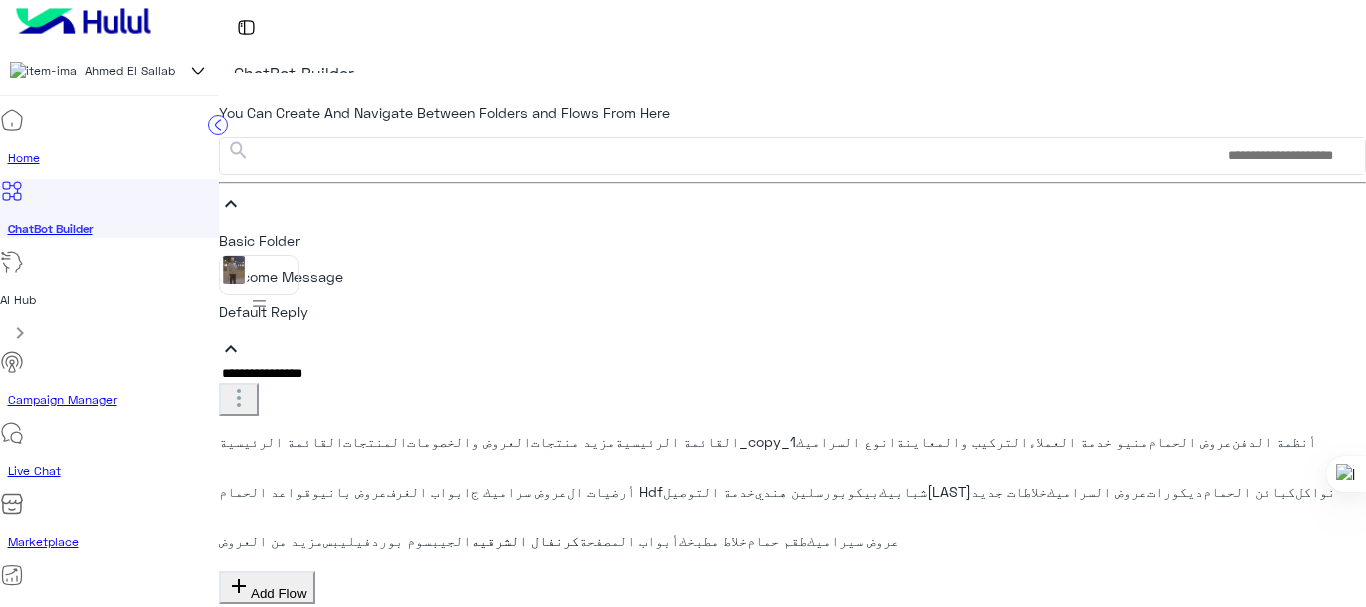 type on "**********" 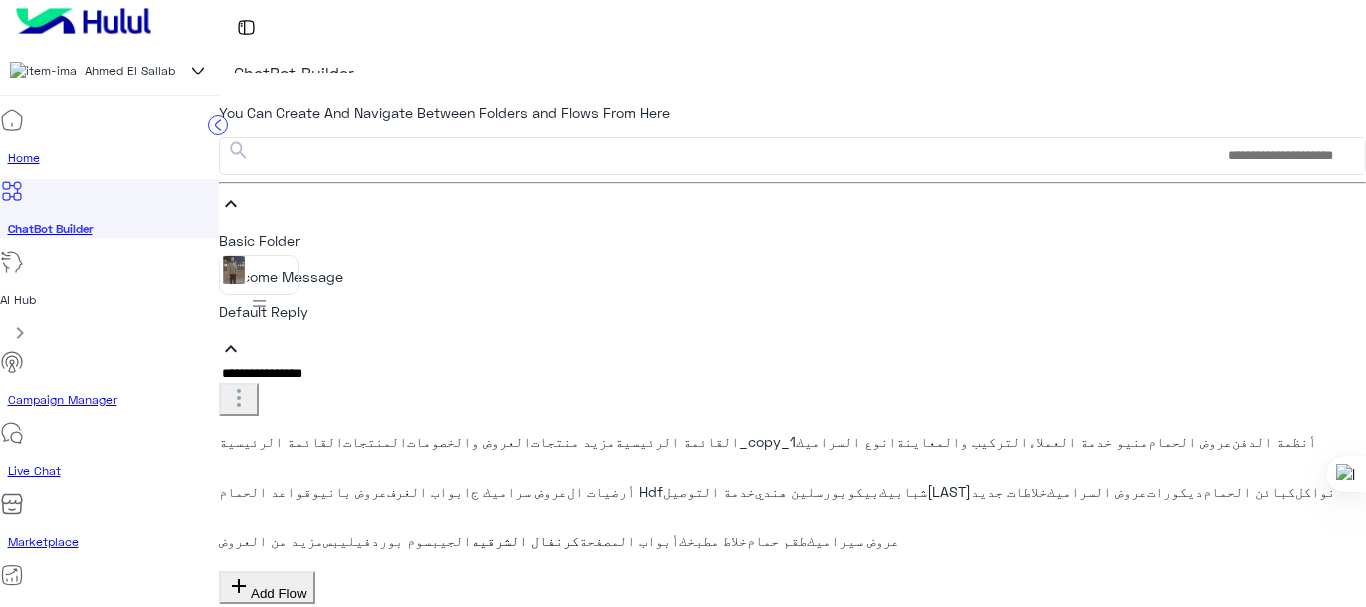 scroll, scrollTop: 400, scrollLeft: 0, axis: vertical 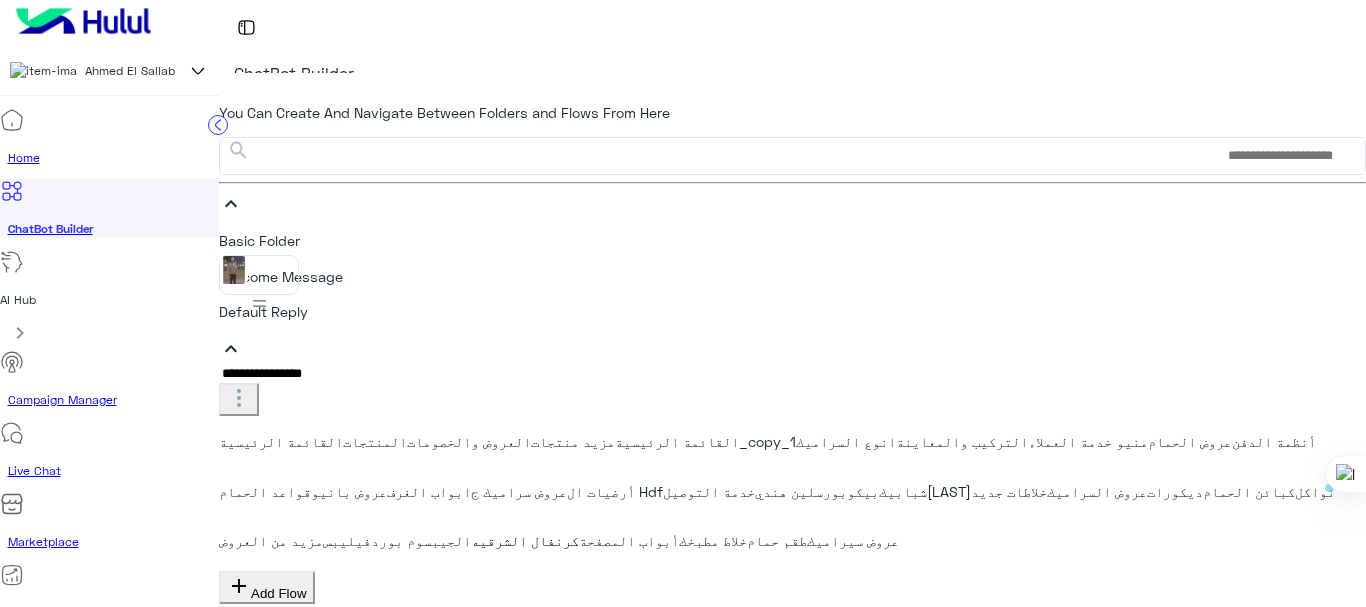 click on "كرنفال الخصومات بدأ عند أحمد السلاب في كل الفروع وعلى موقعنا من يوم 22 حتى يوم 25 مايو بشحن مجاني طول فترة العرض 👌" at bounding box center [839, 1660] 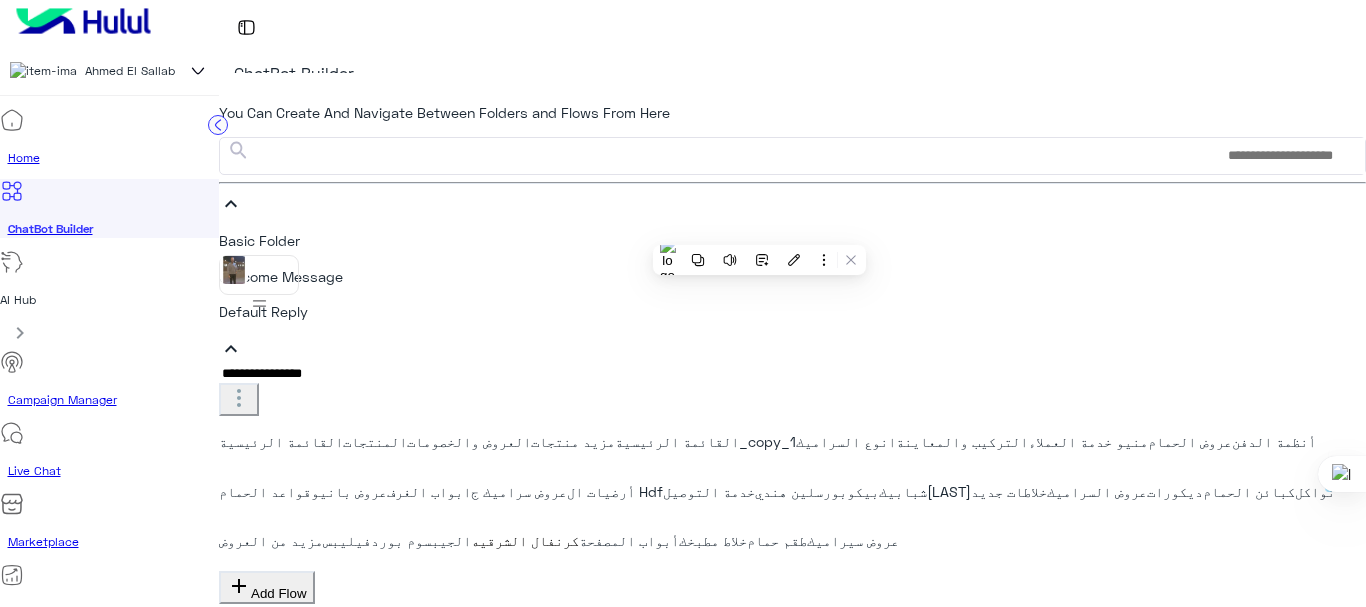 paste on "**********" 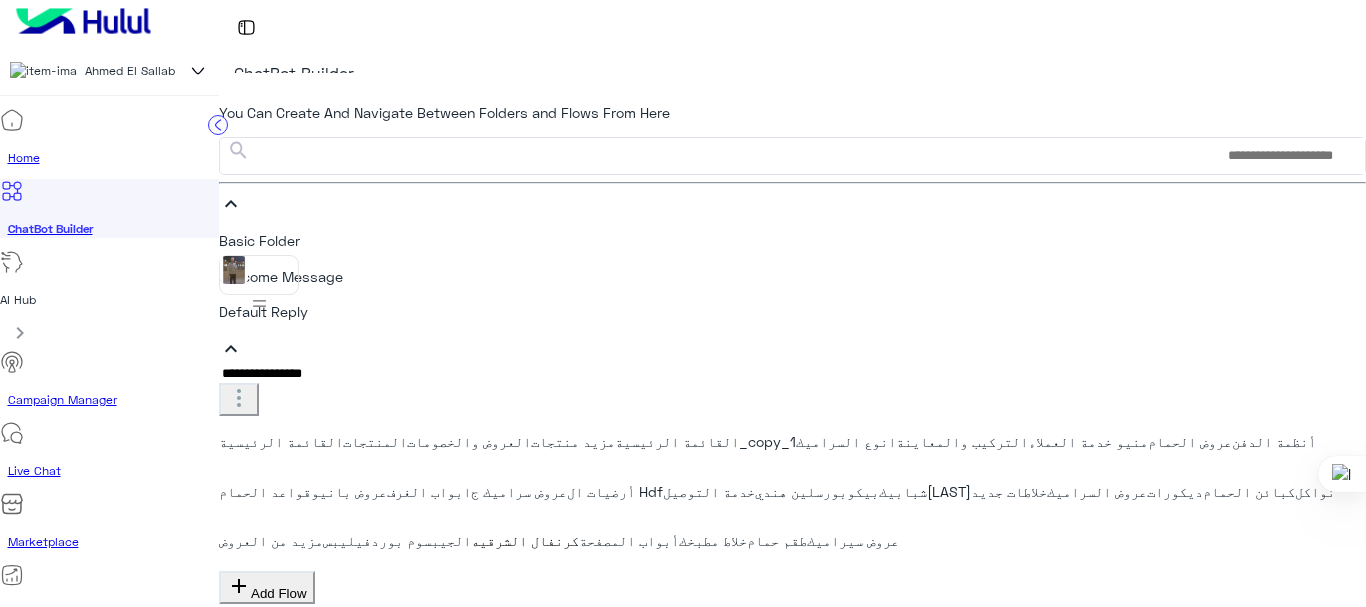 scroll, scrollTop: 114, scrollLeft: 0, axis: vertical 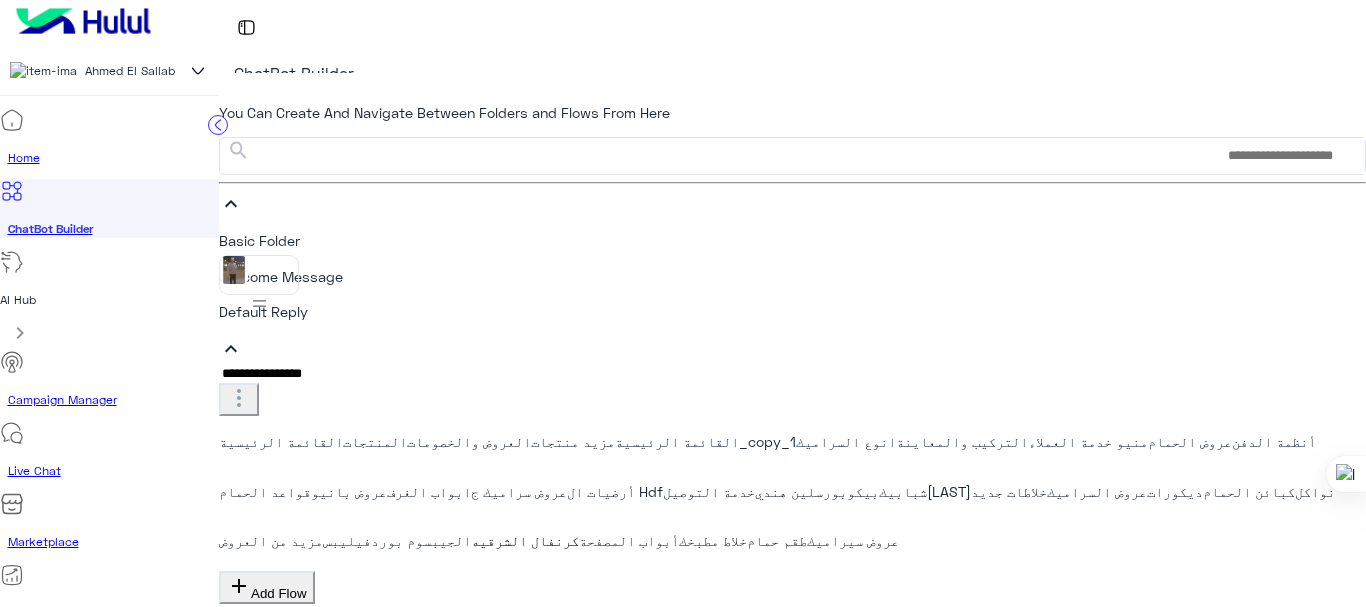 type on "**********" 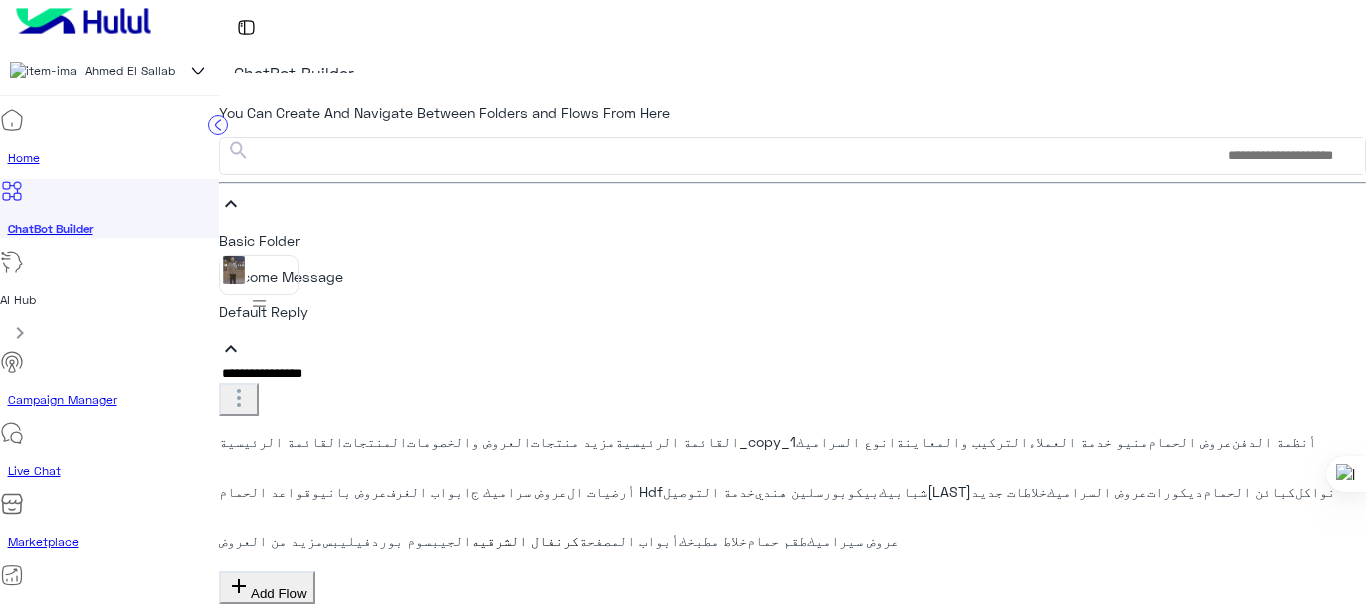 click on "2" at bounding box center (229, 1839) 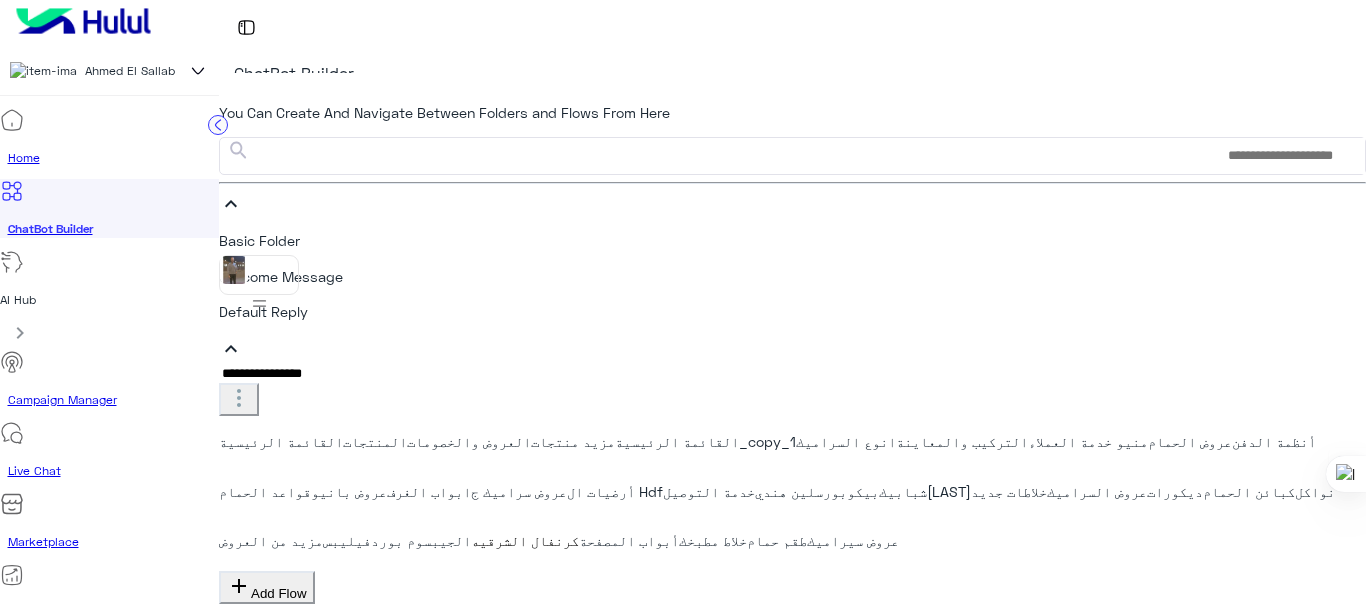 scroll, scrollTop: 100, scrollLeft: 0, axis: vertical 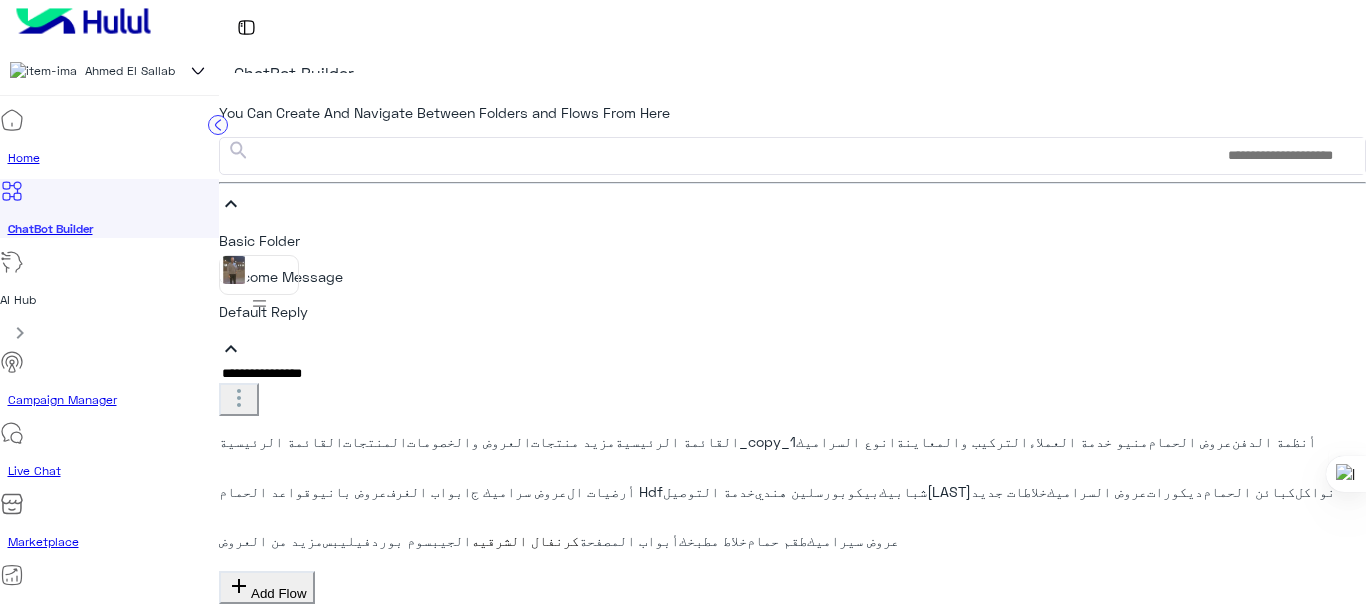 click at bounding box center [497, 2192] 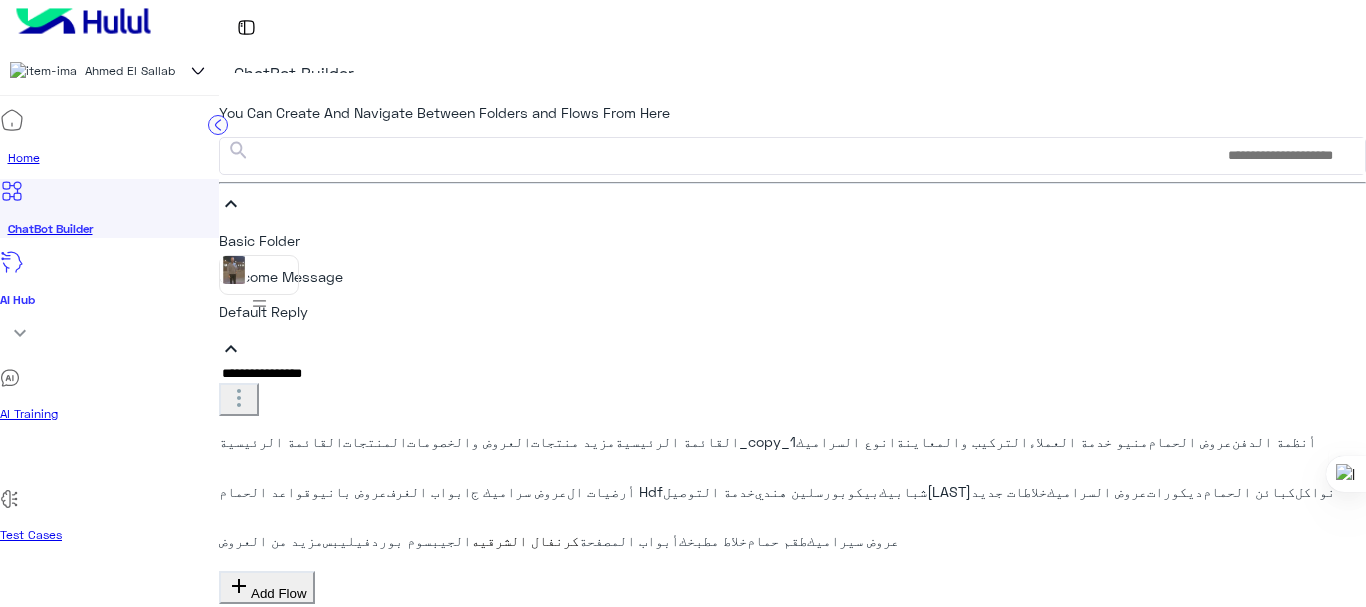 click on "AI Training" at bounding box center (109, 414) 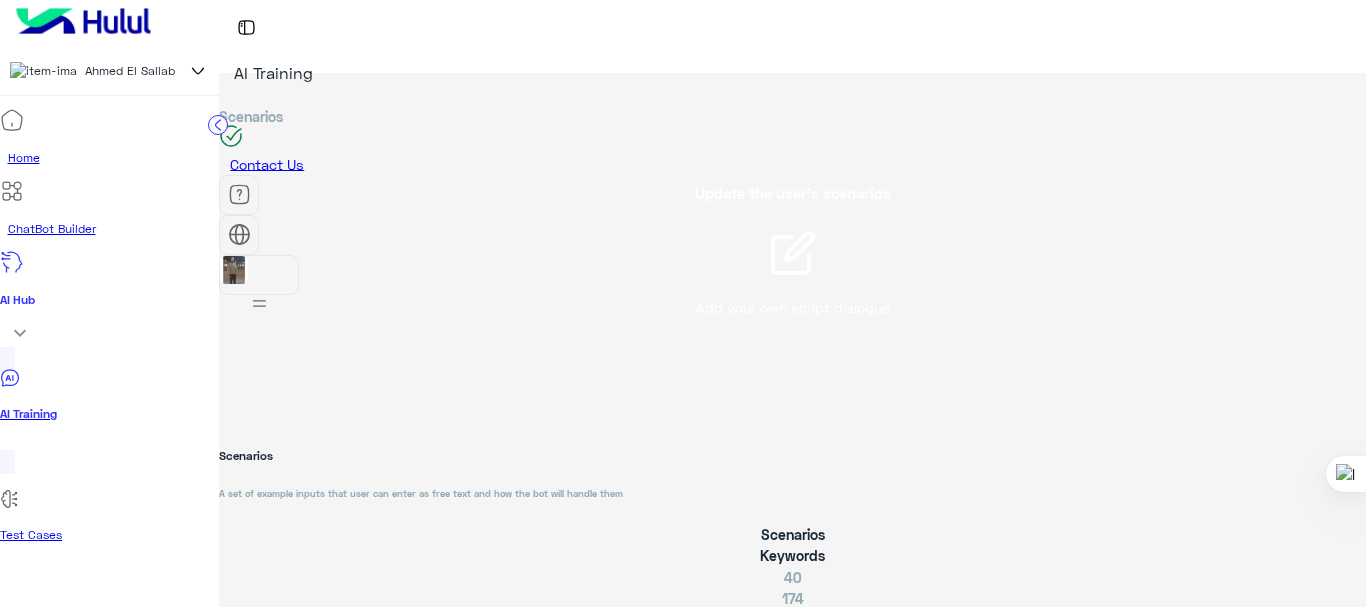click on "Edit" at bounding box center [1080, 650] 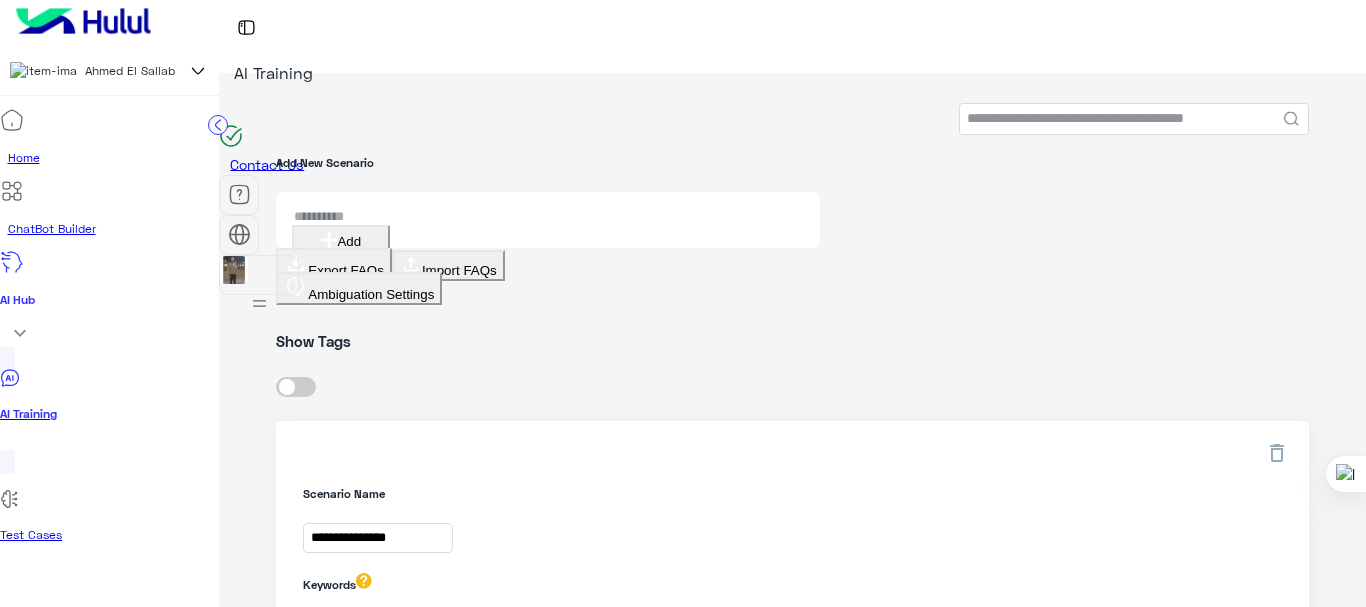 click at bounding box center (1134, 119) 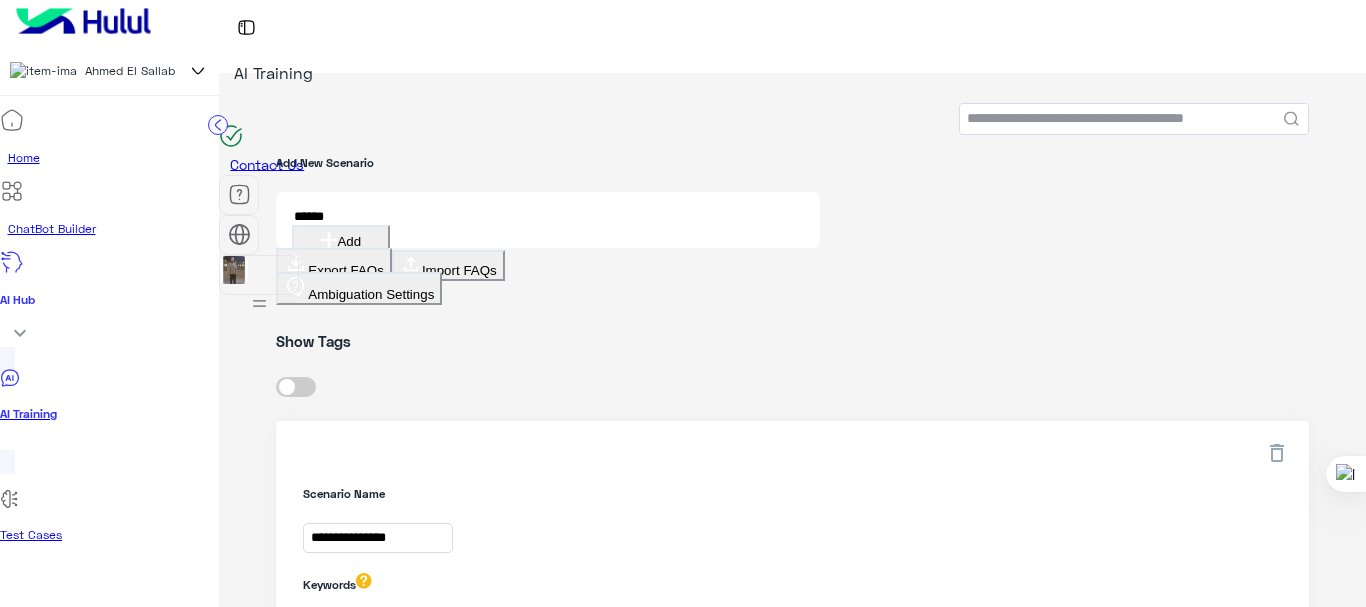 type on "******" 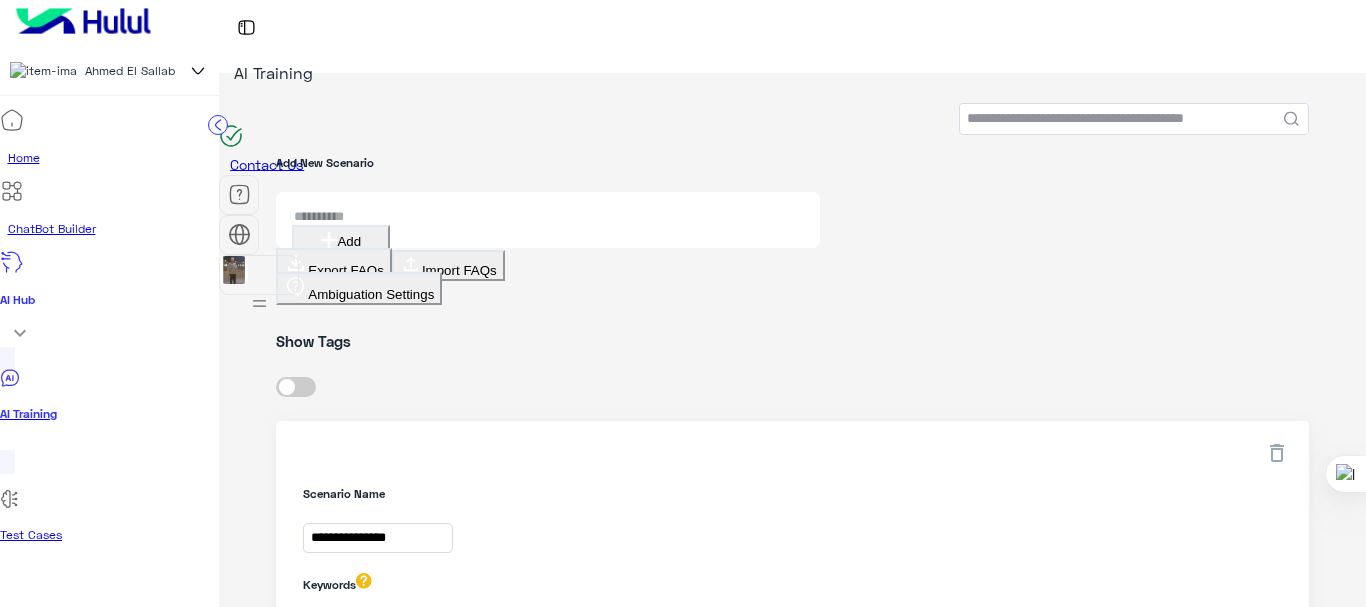 click at bounding box center [1134, 119] 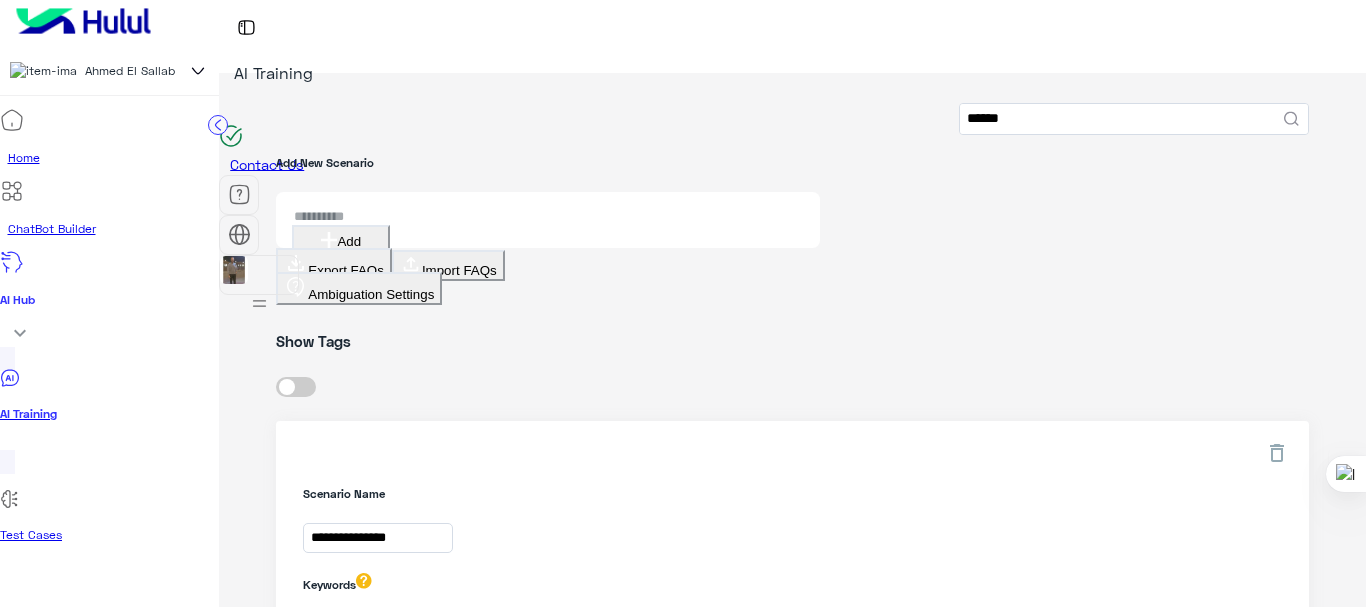 type on "******" 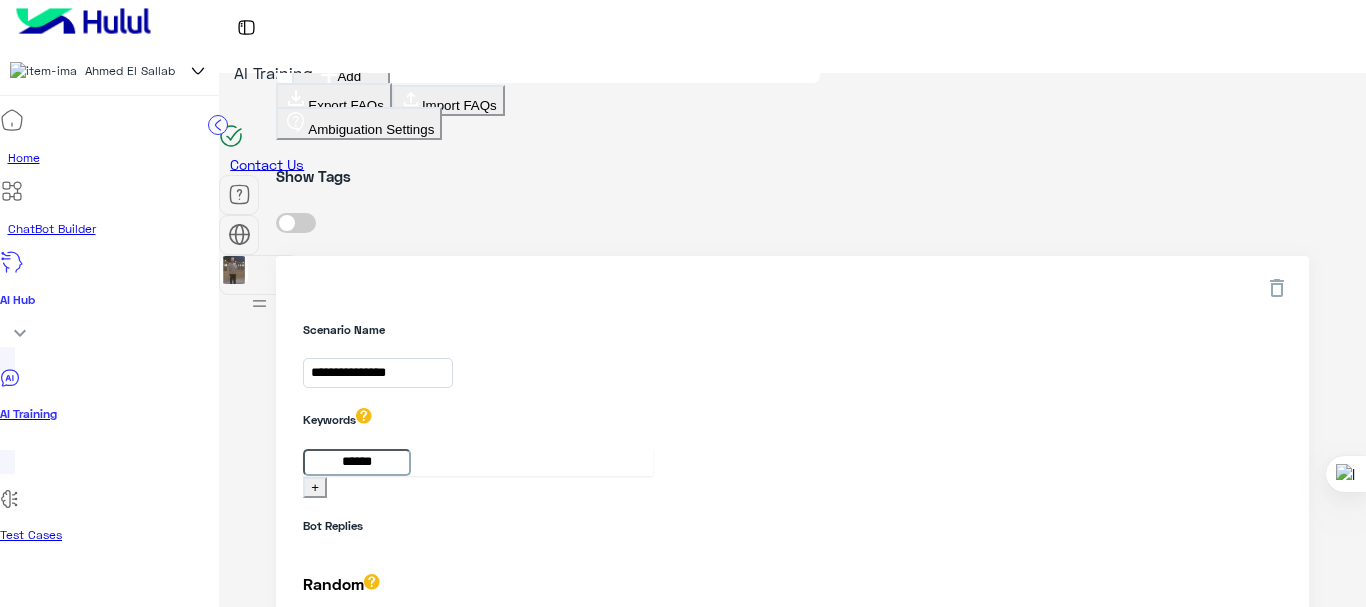 scroll, scrollTop: 300, scrollLeft: 0, axis: vertical 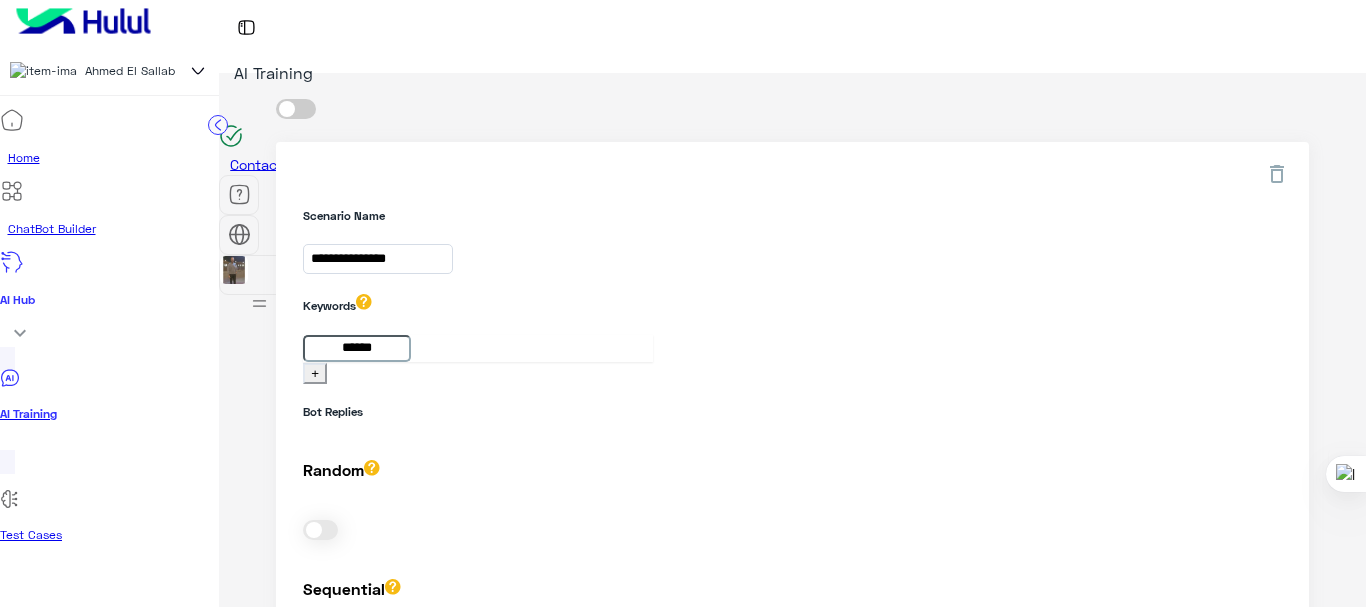 click on "+" at bounding box center [315, 686] 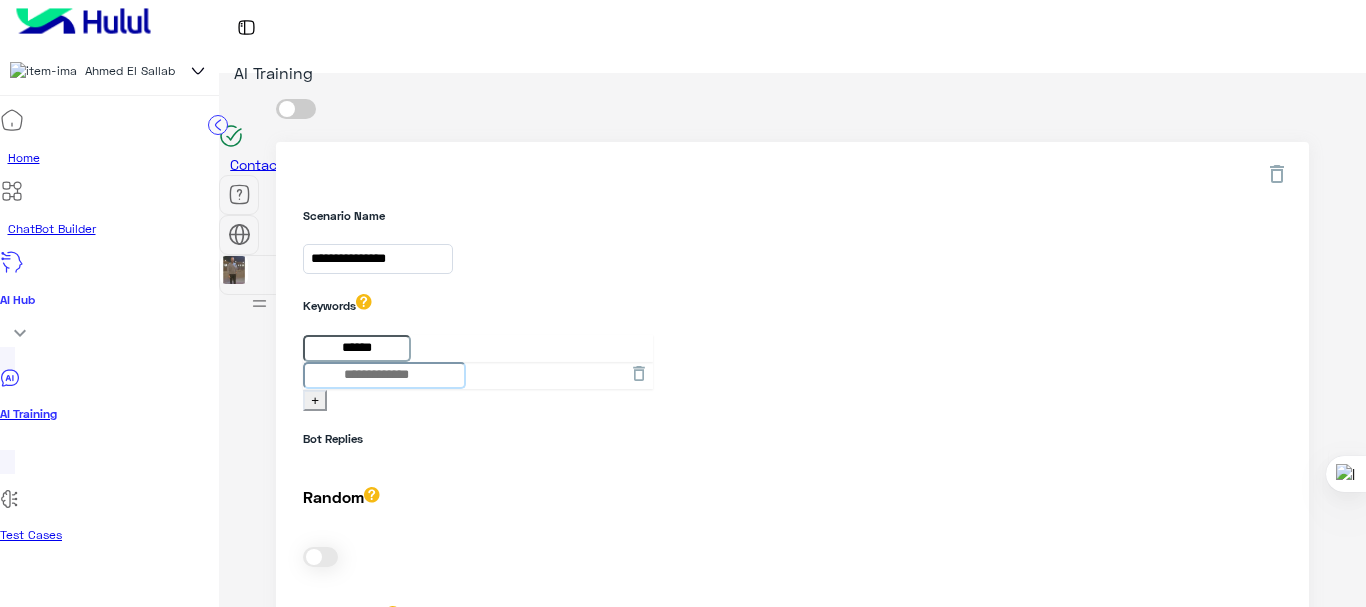 click at bounding box center (357, 348) 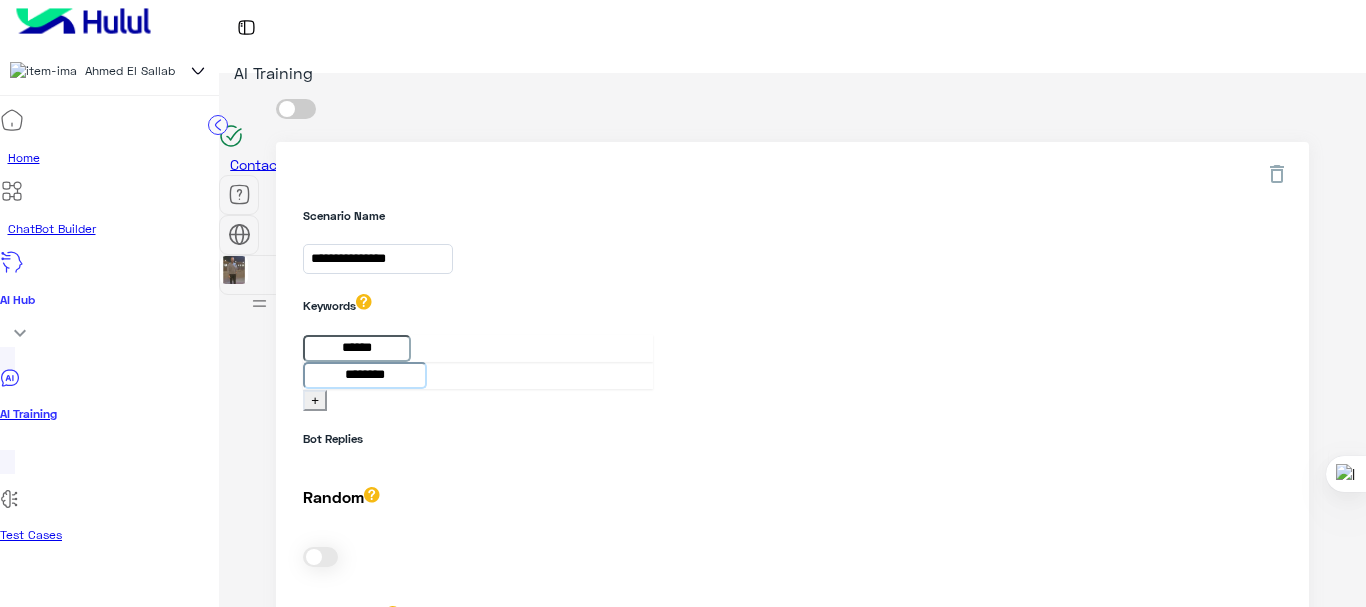 type on "*******" 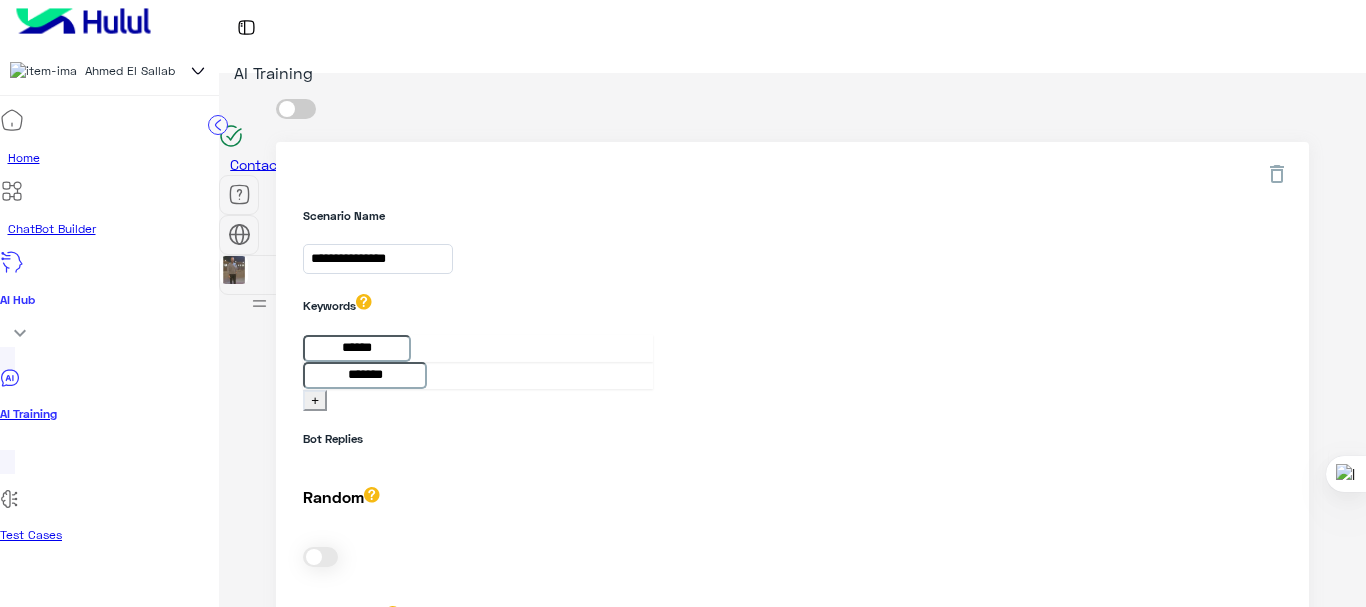 click on "**********" at bounding box center [792, 534] 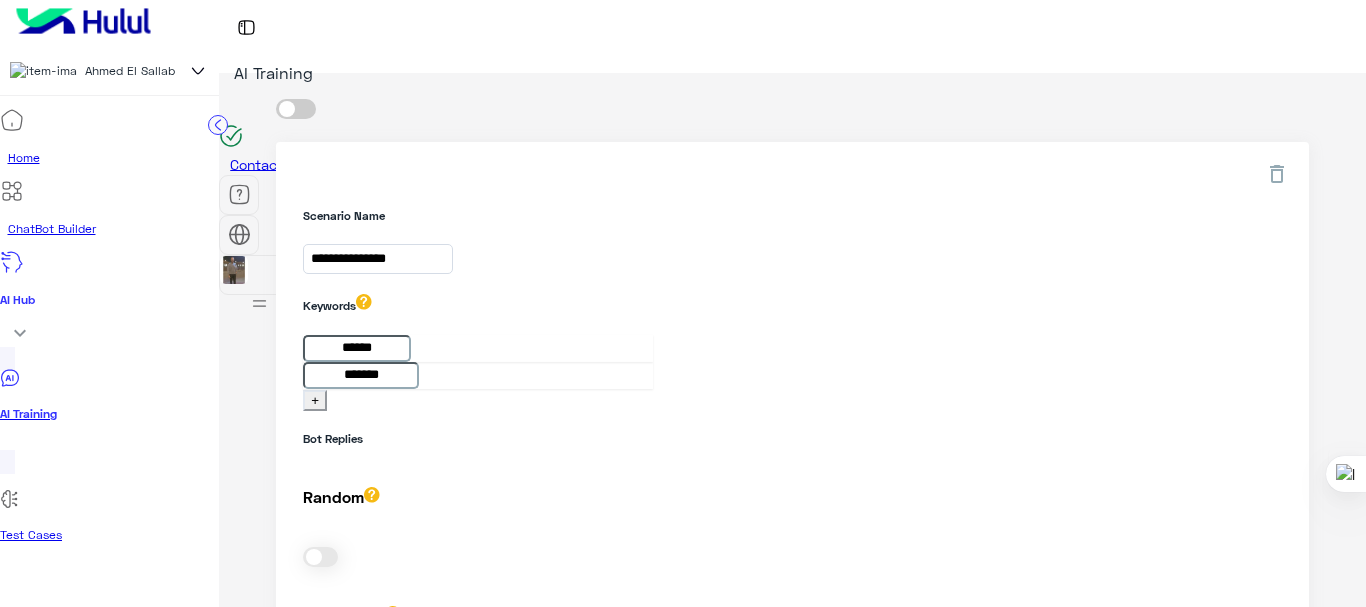 click on "+" at bounding box center [315, 713] 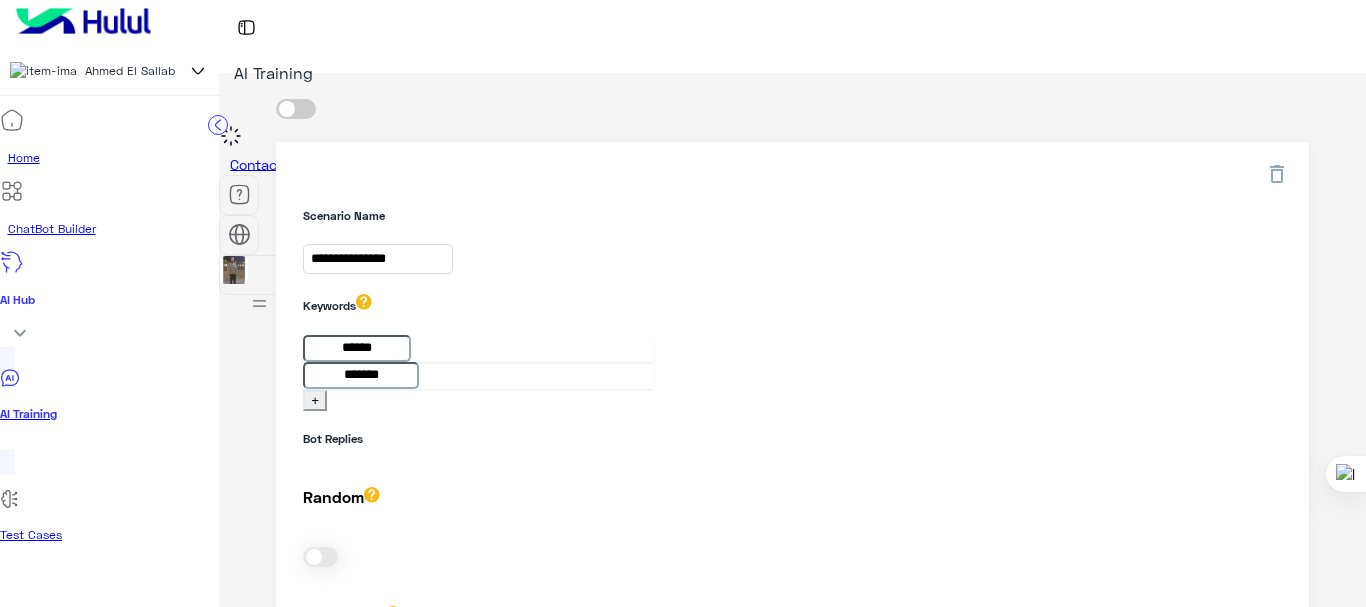 click on "**********" at bounding box center [792, 519] 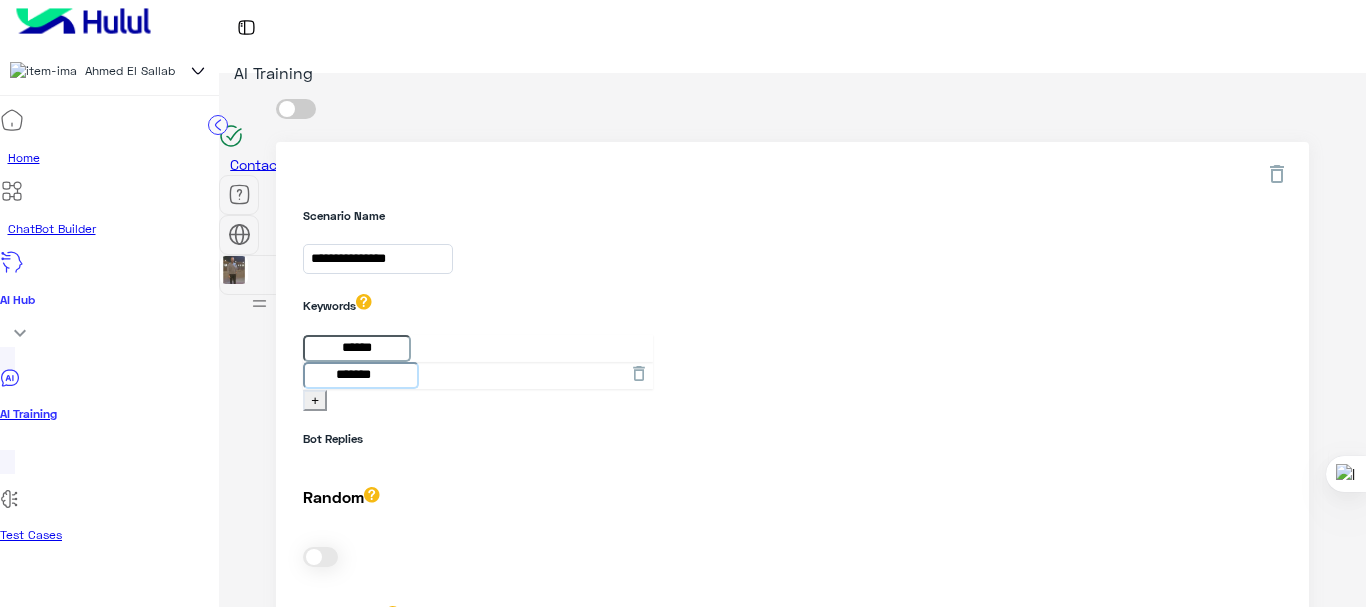 click on "*******" at bounding box center [361, 375] 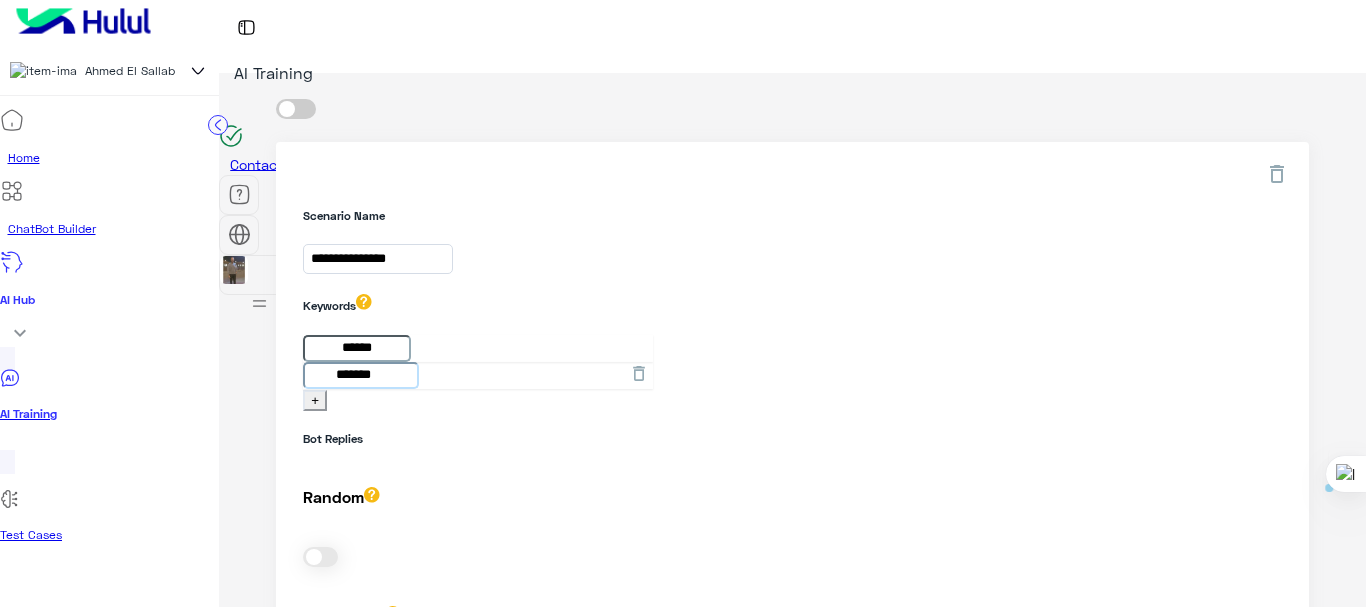 click on "*******" at bounding box center (361, 375) 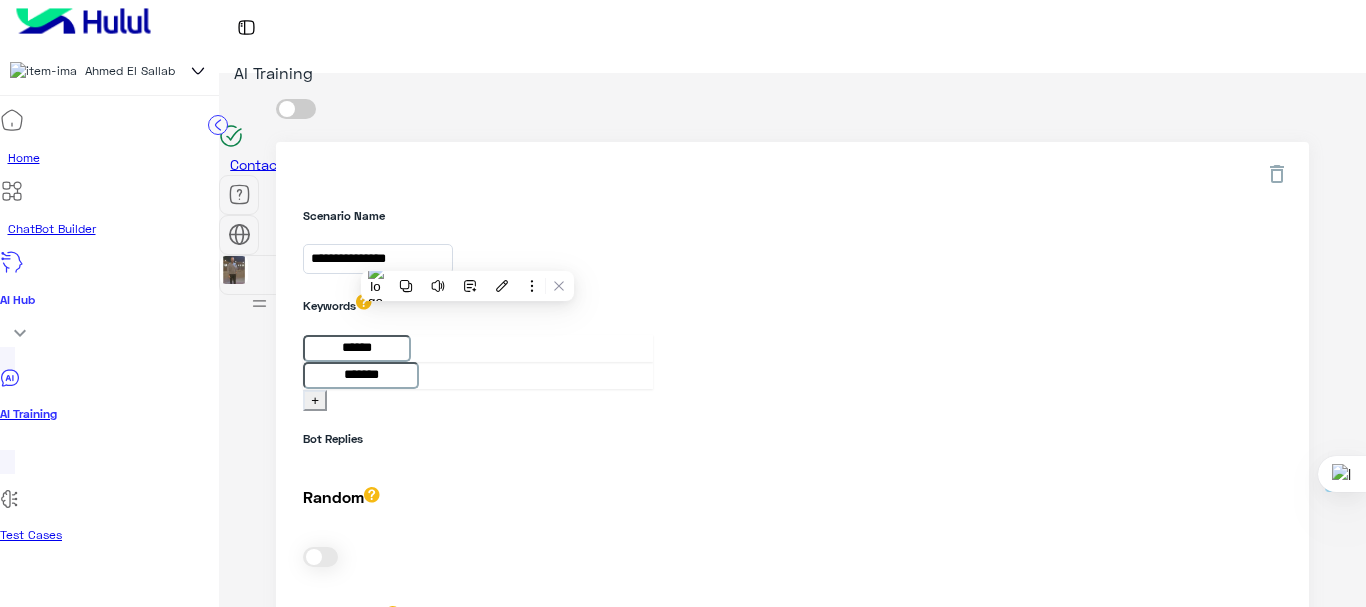 click on "+" at bounding box center [315, 740] 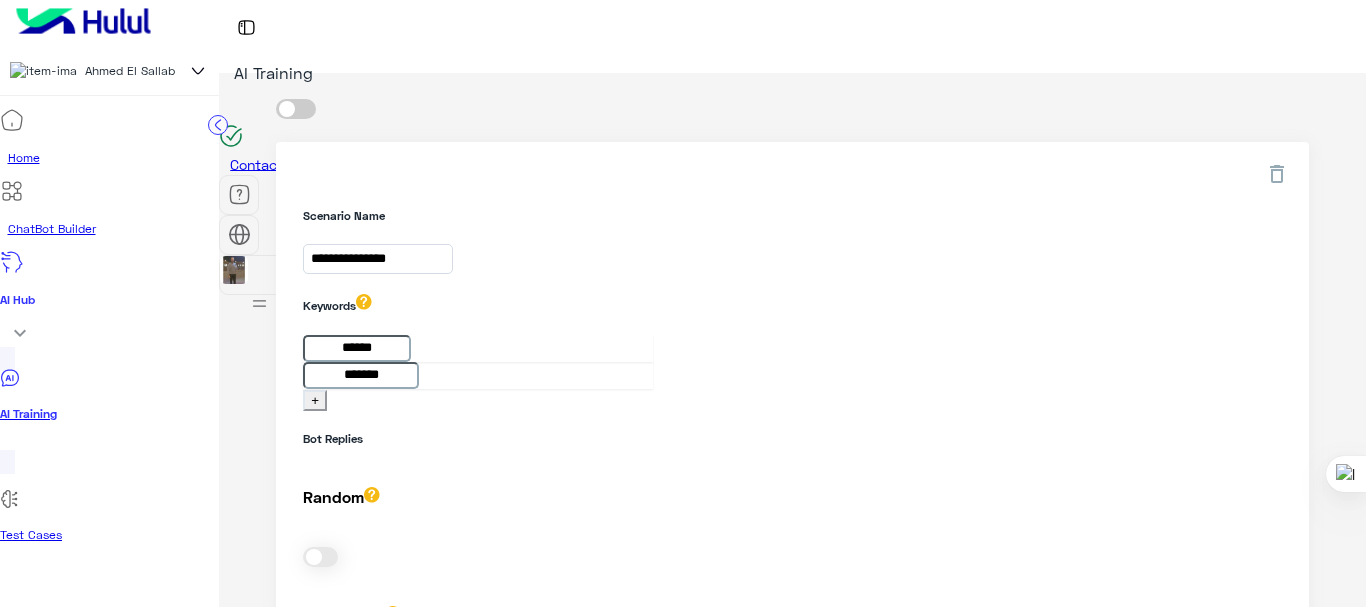 click at bounding box center (357, 715) 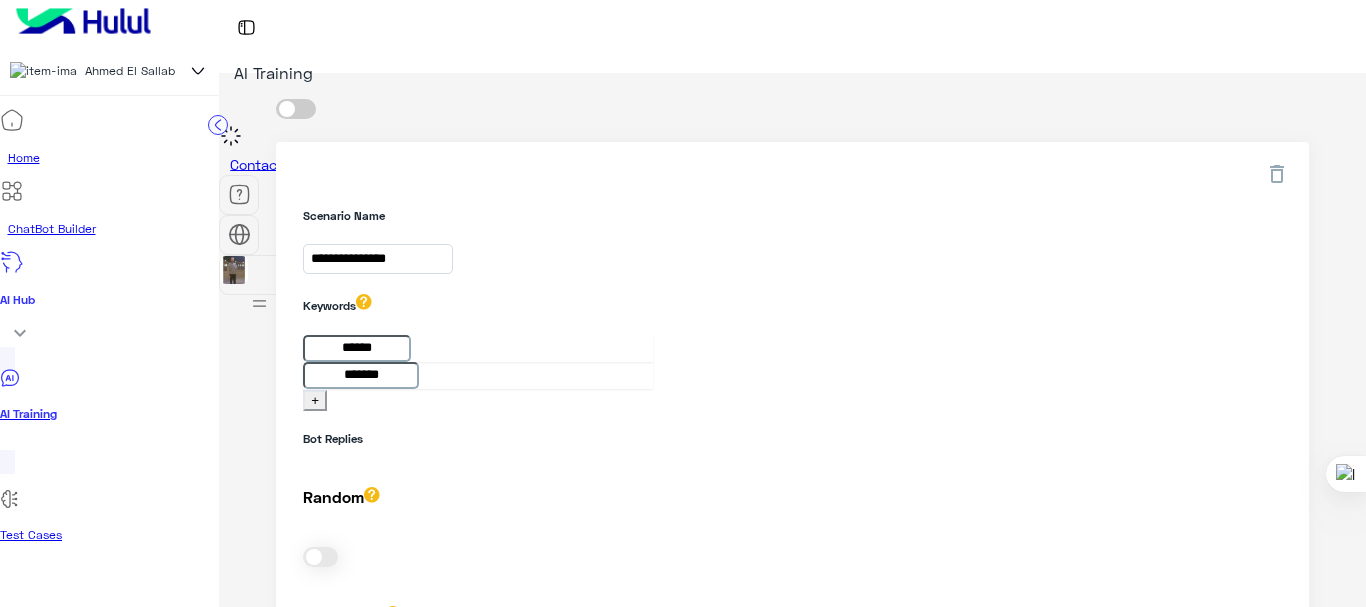 drag, startPoint x: 1164, startPoint y: 196, endPoint x: 1149, endPoint y: 197, distance: 15.033297 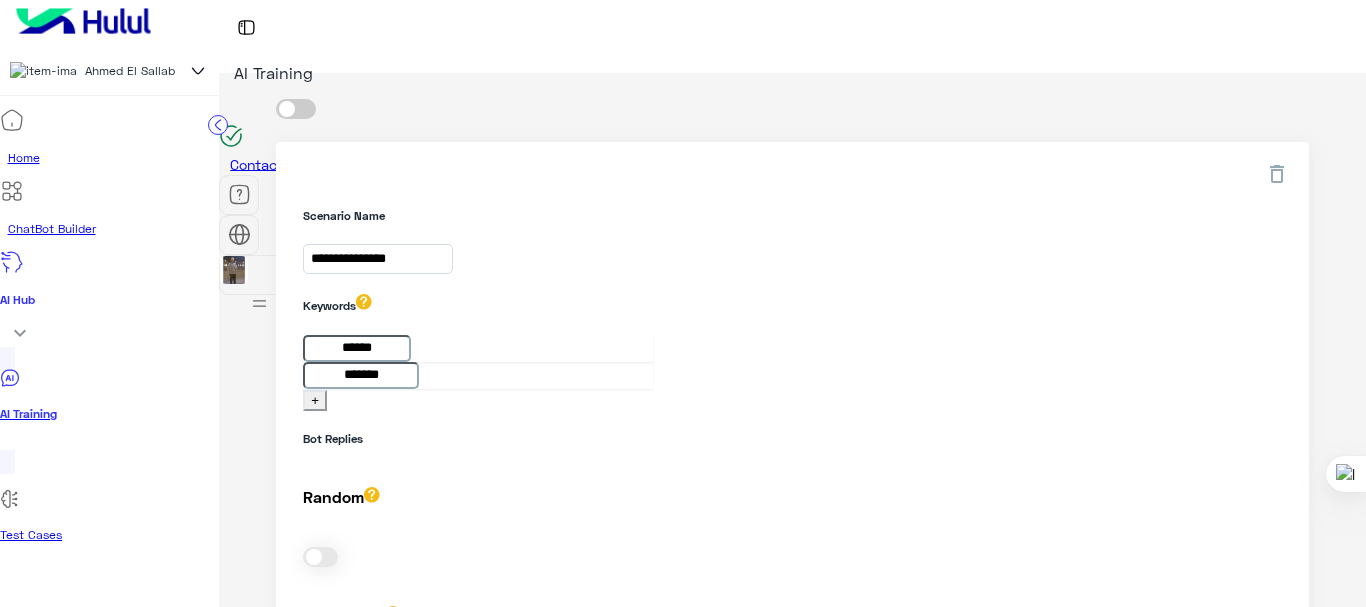 click on "+" at bounding box center [315, 847] 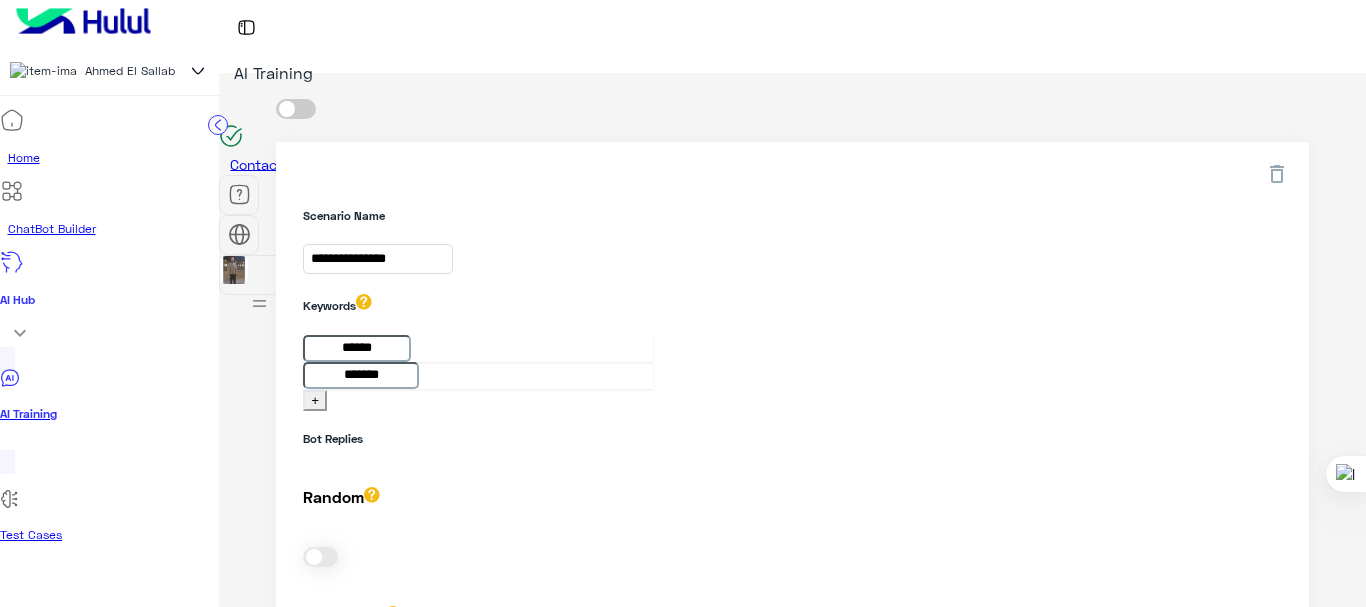 click at bounding box center [478, 874] 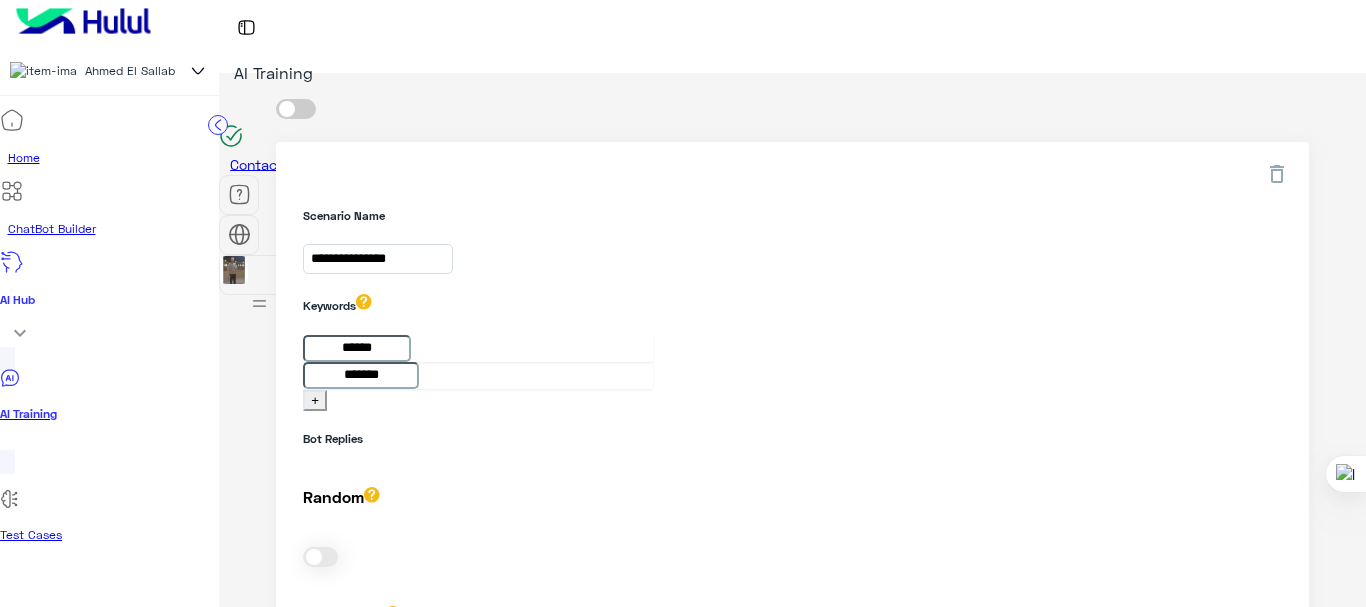 click on "**********" at bounding box center [792, 240] 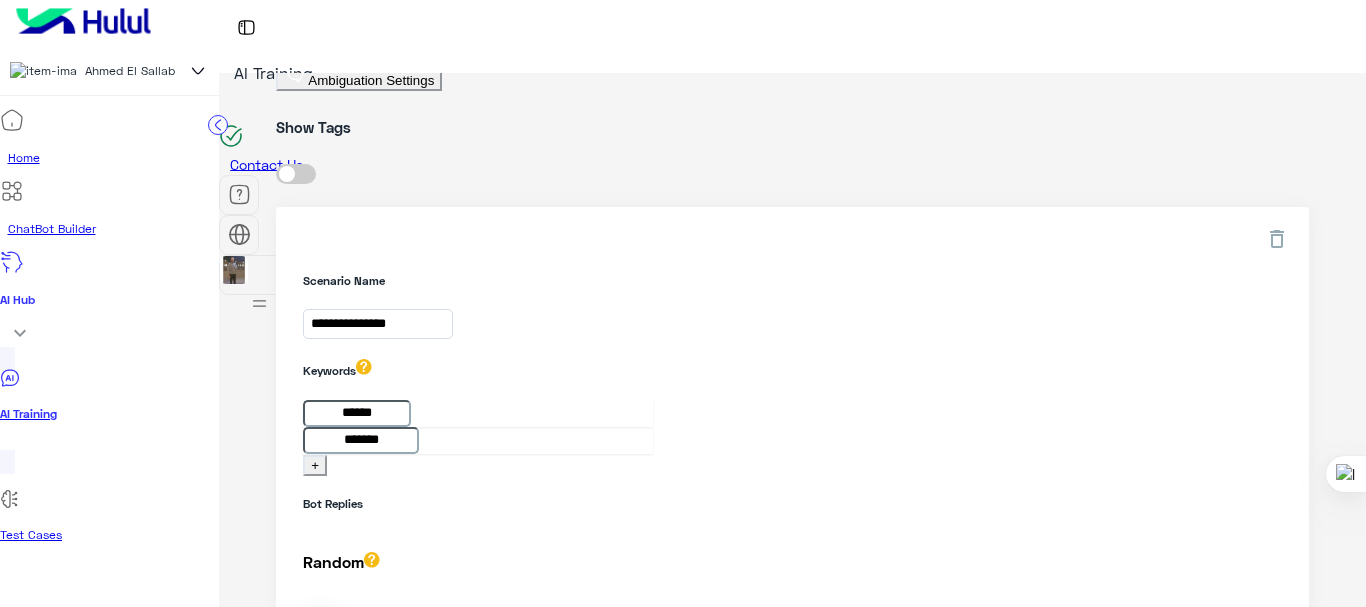 scroll, scrollTop: 200, scrollLeft: 0, axis: vertical 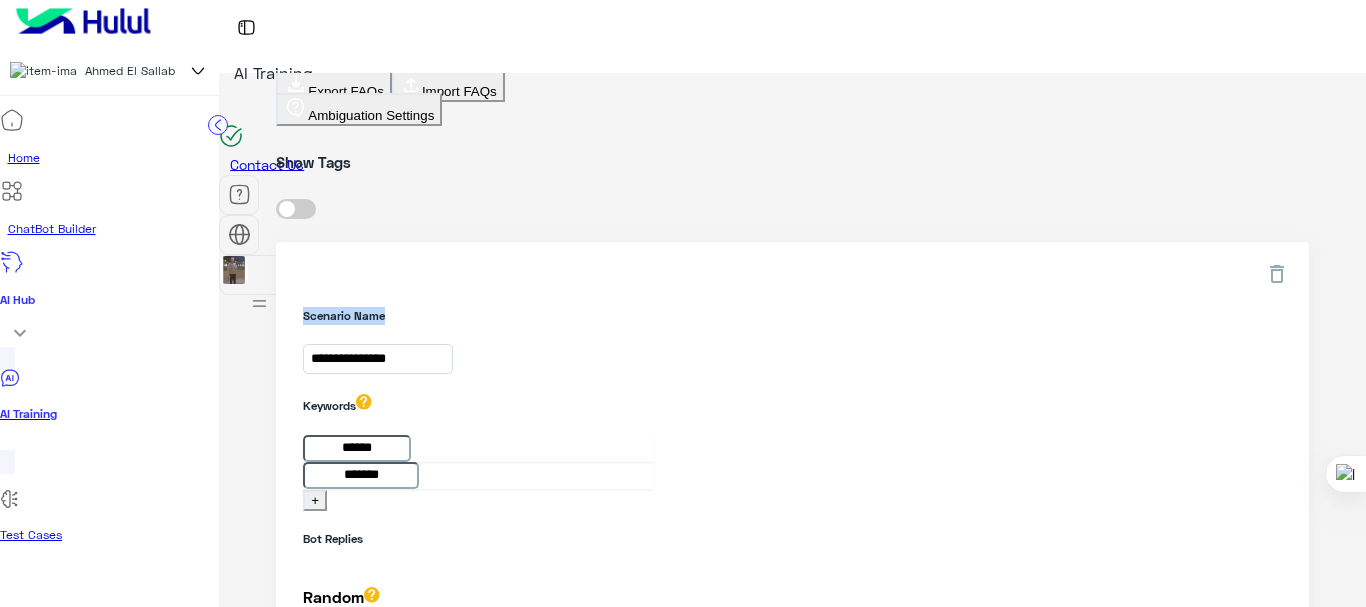 click on "**********" at bounding box center (792, 686) 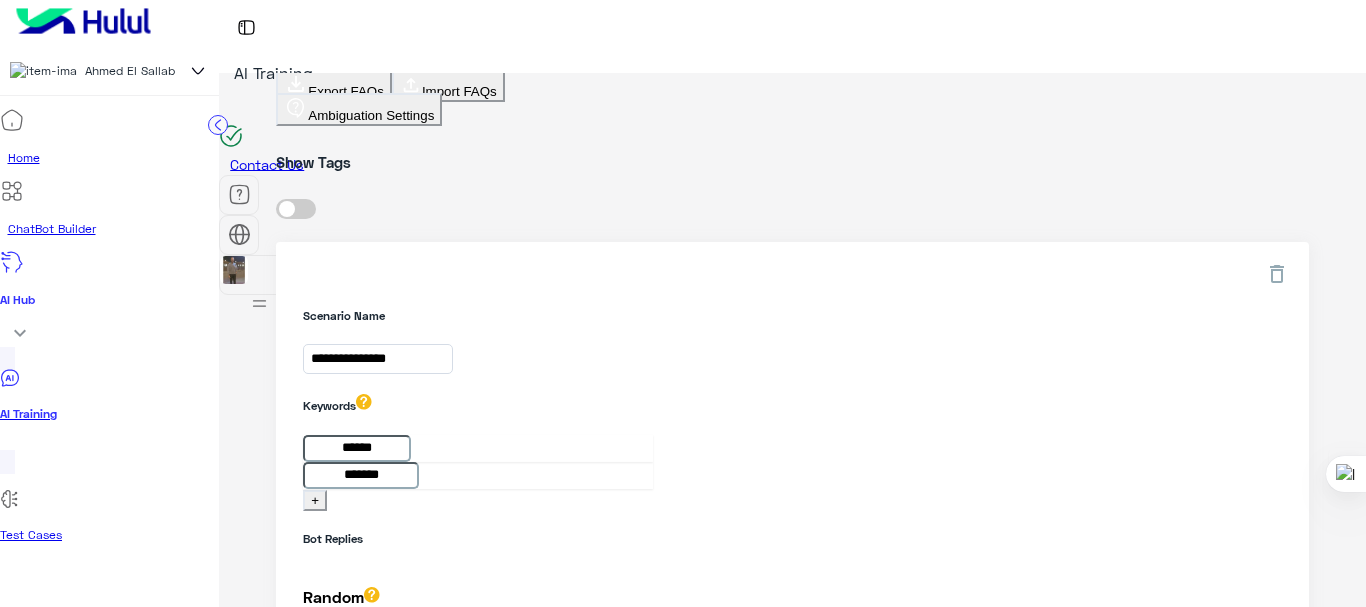 click on "**********" at bounding box center [378, 359] 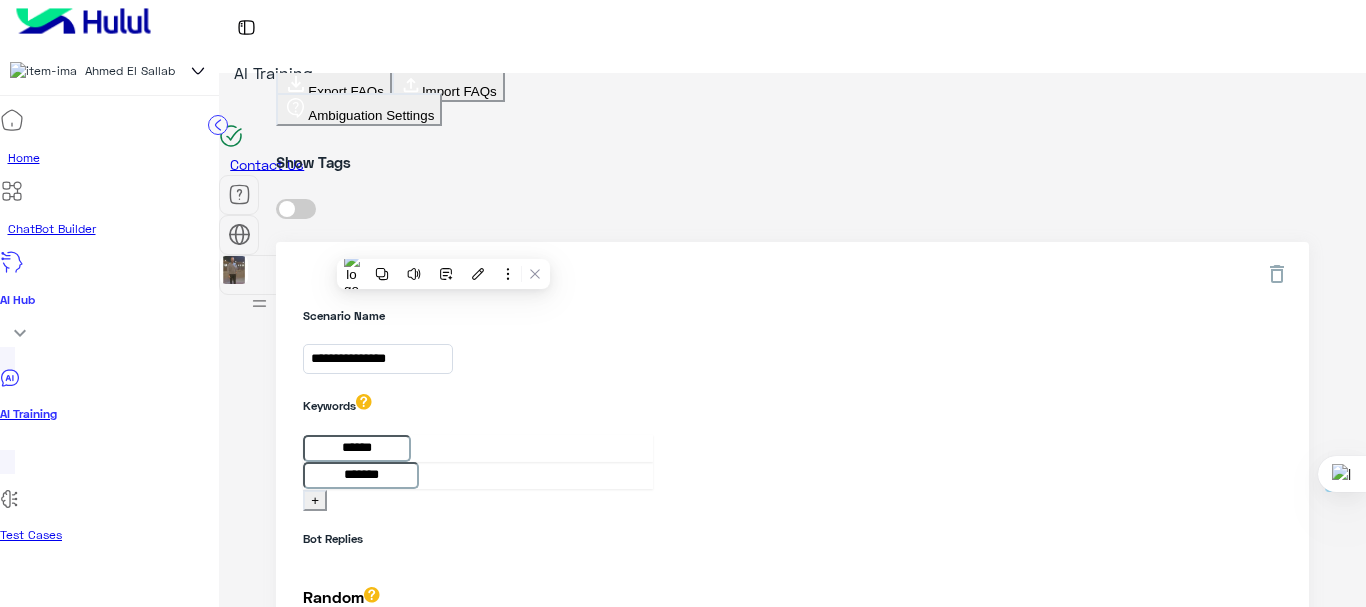 click on "**********" at bounding box center [378, 359] 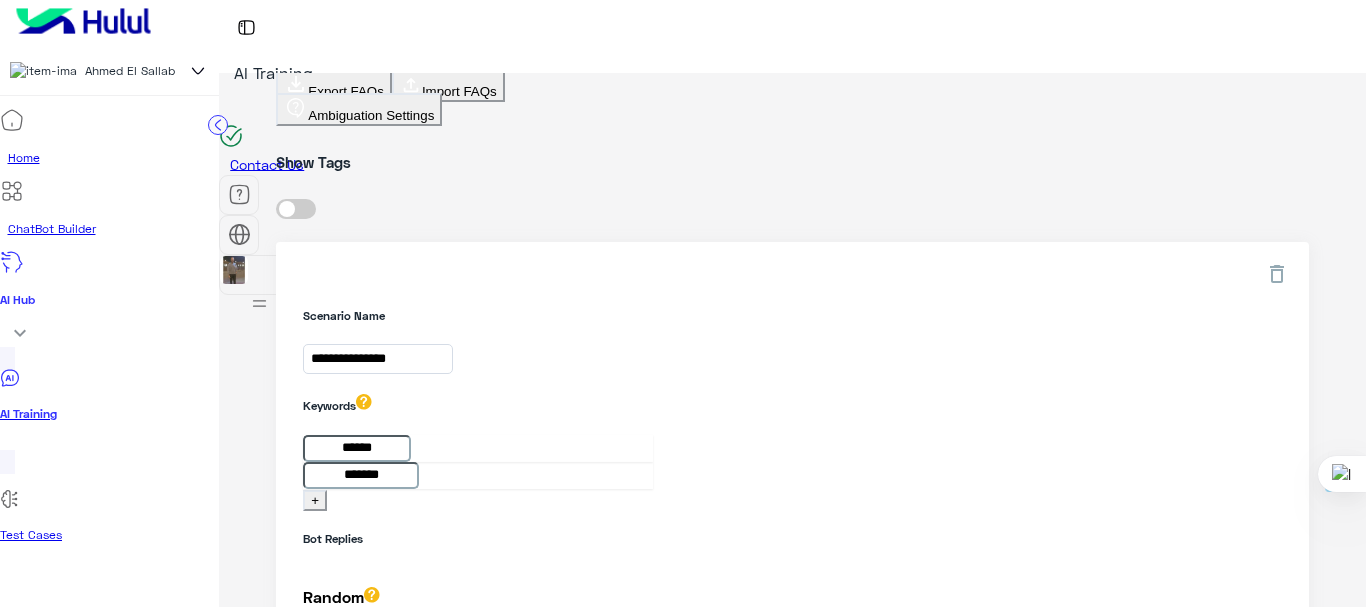 paste 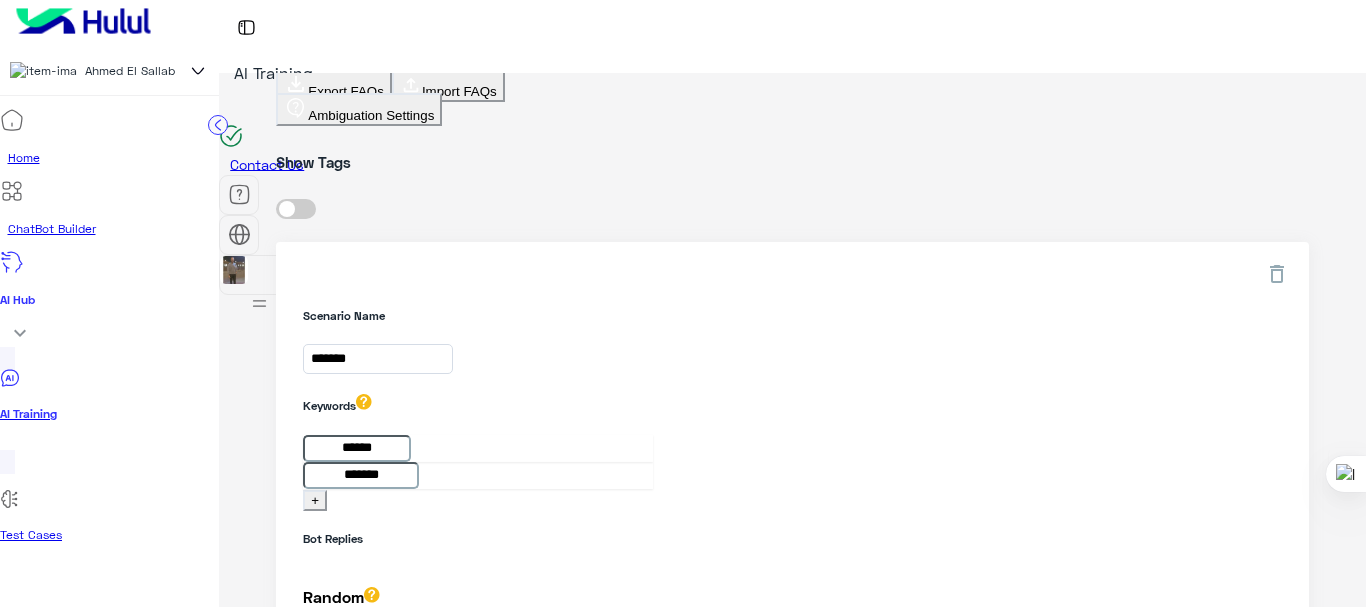 type on "*******" 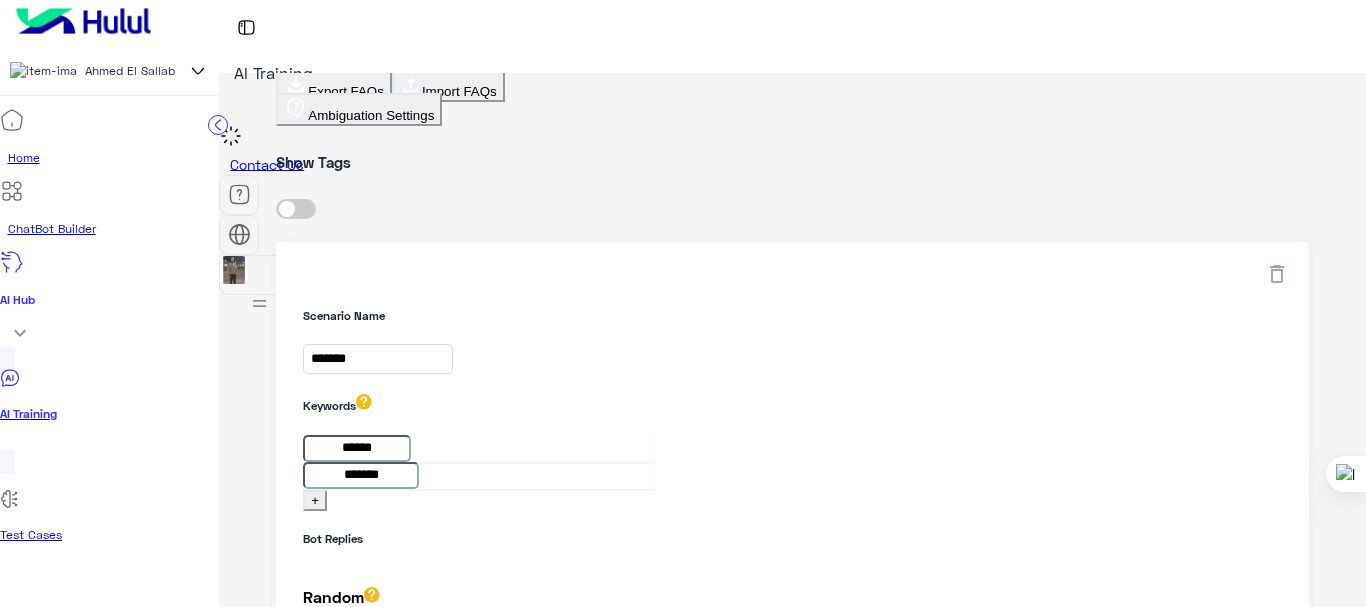 click on "Scenario Name" at bounding box center [792, 316] 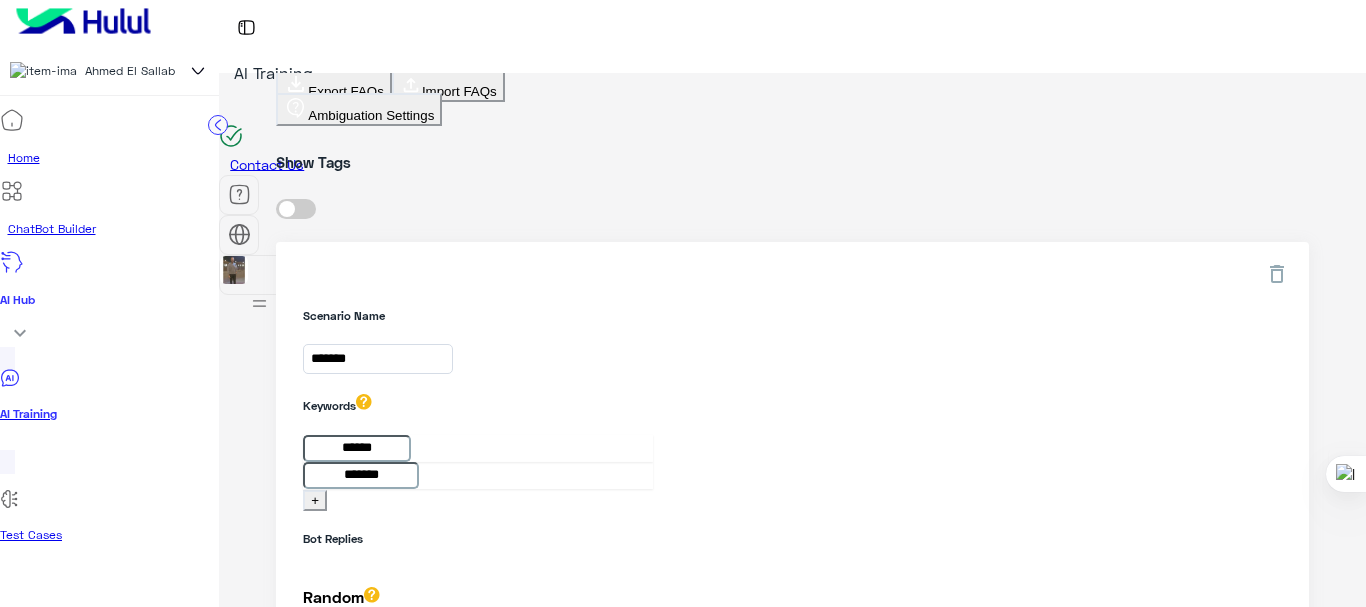click on "+" at bounding box center (315, 974) 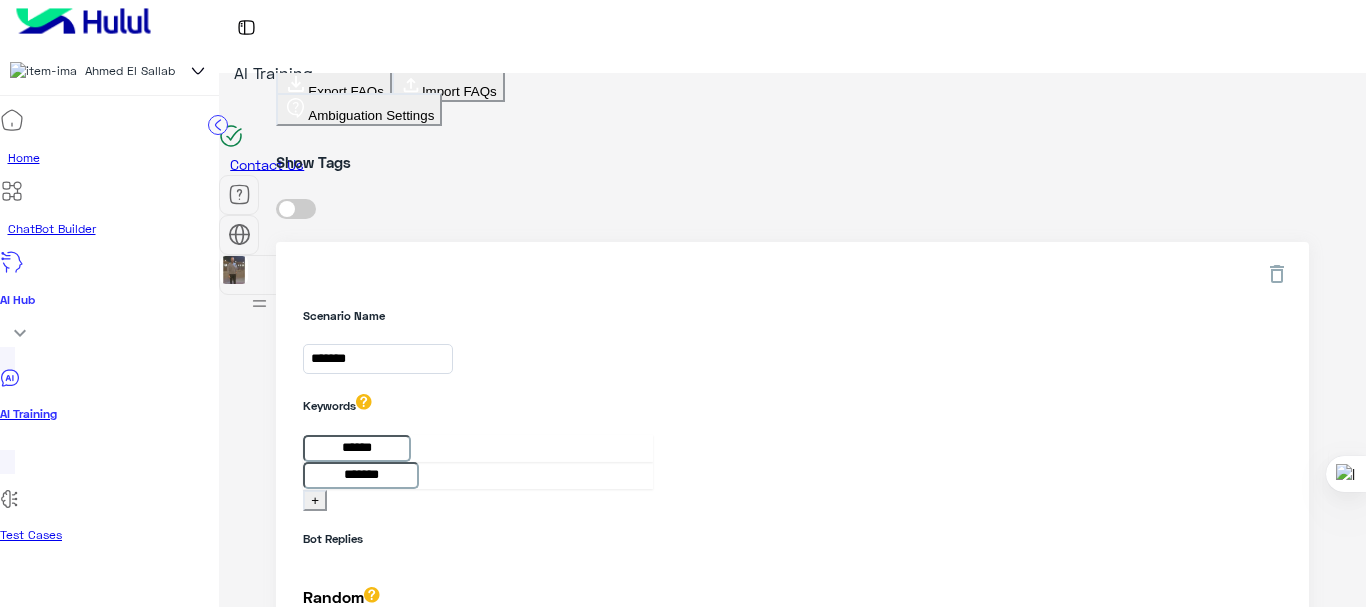 scroll, scrollTop: 900, scrollLeft: 0, axis: vertical 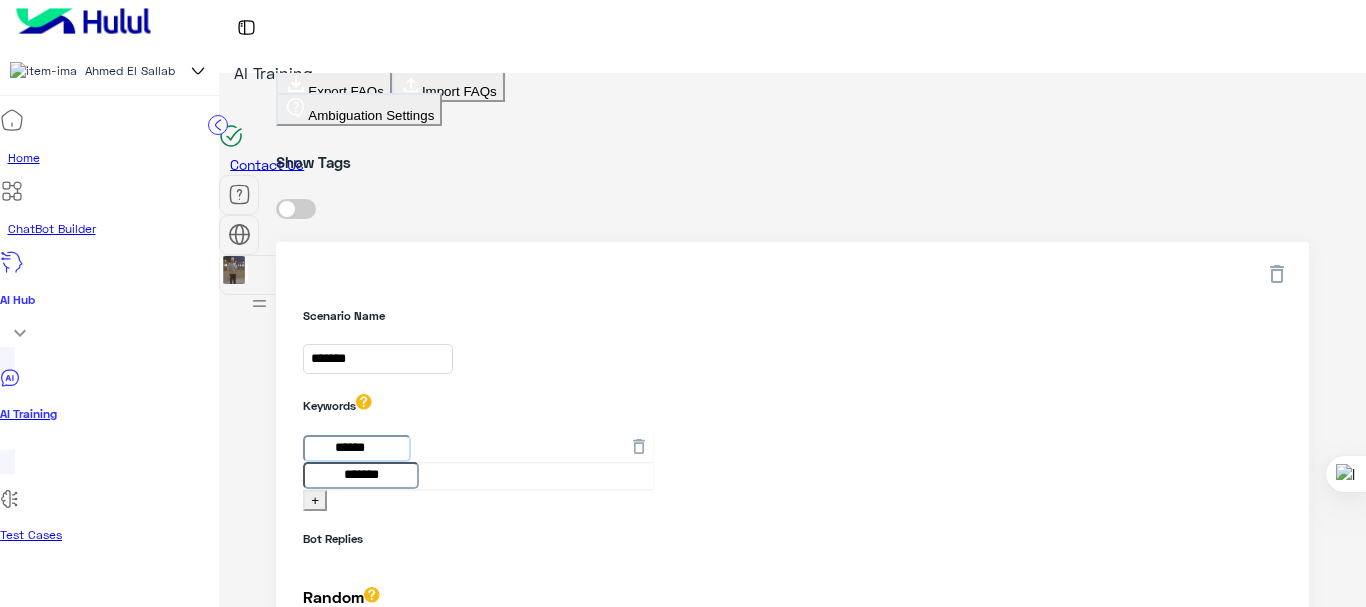 click on "******" at bounding box center (357, 448) 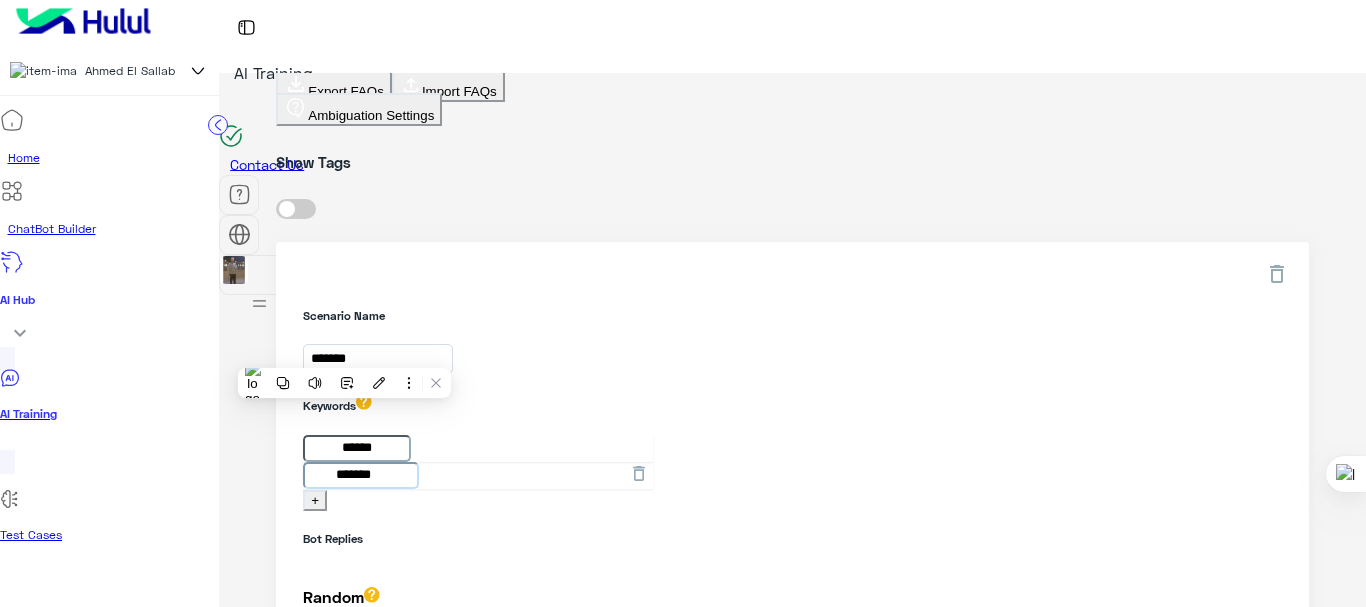 click on "*******" at bounding box center (361, 475) 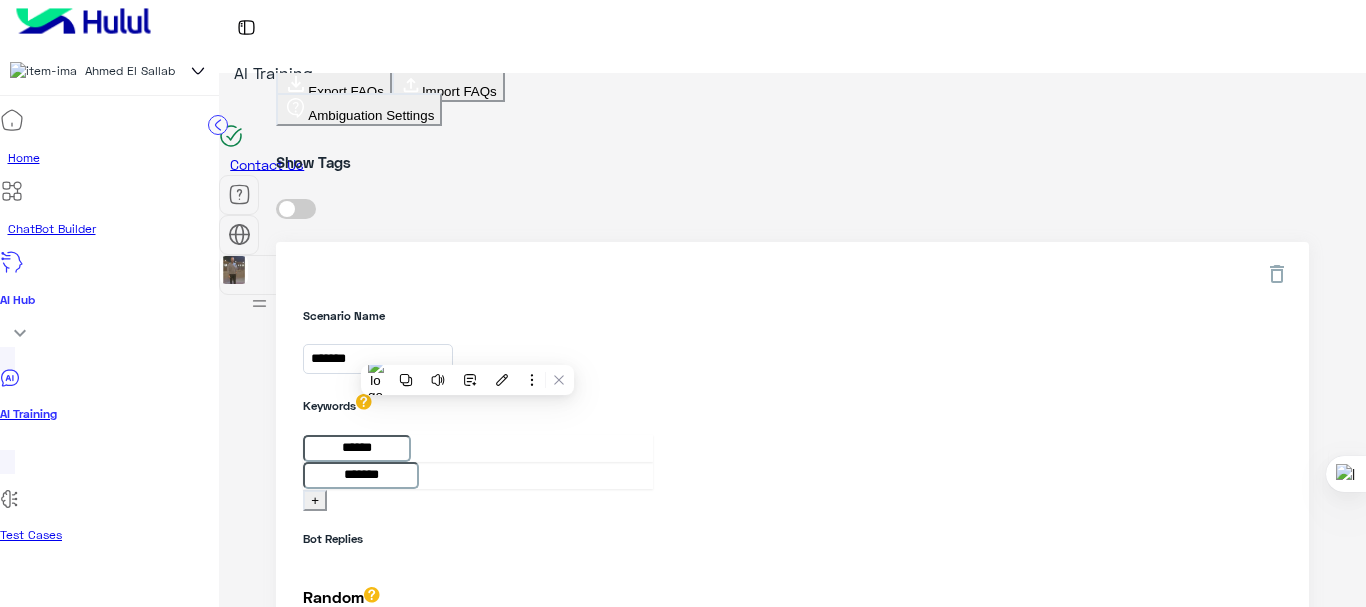 click at bounding box center [639, 814] 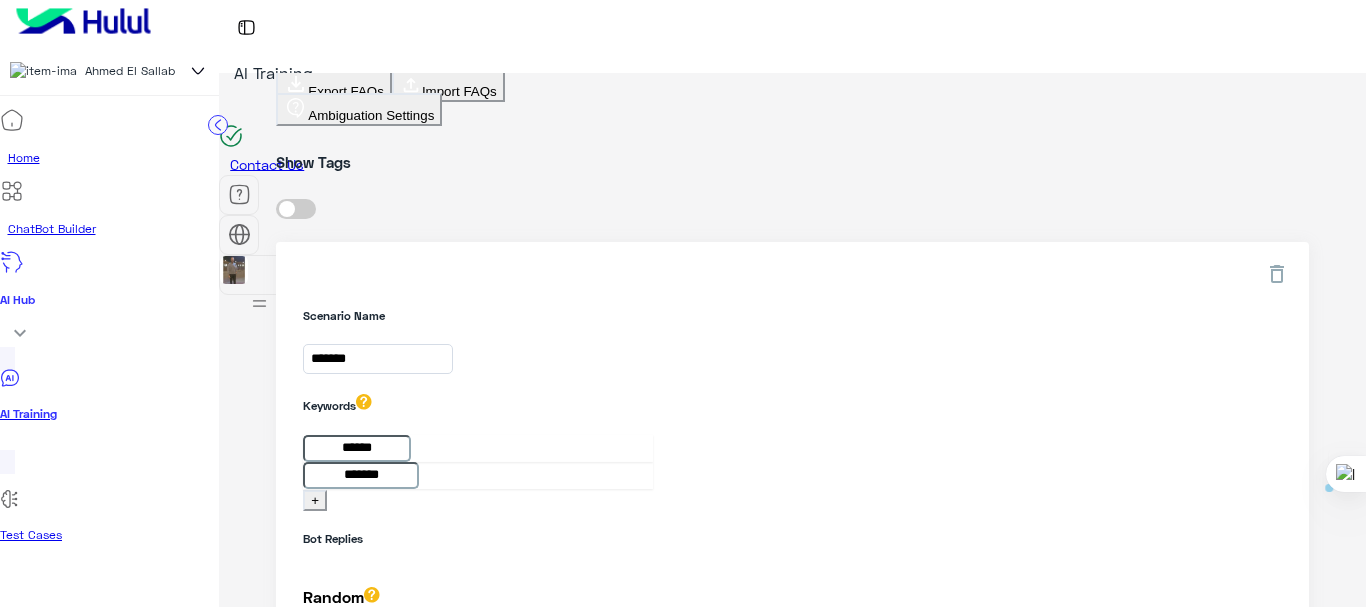 click at bounding box center [639, 814] 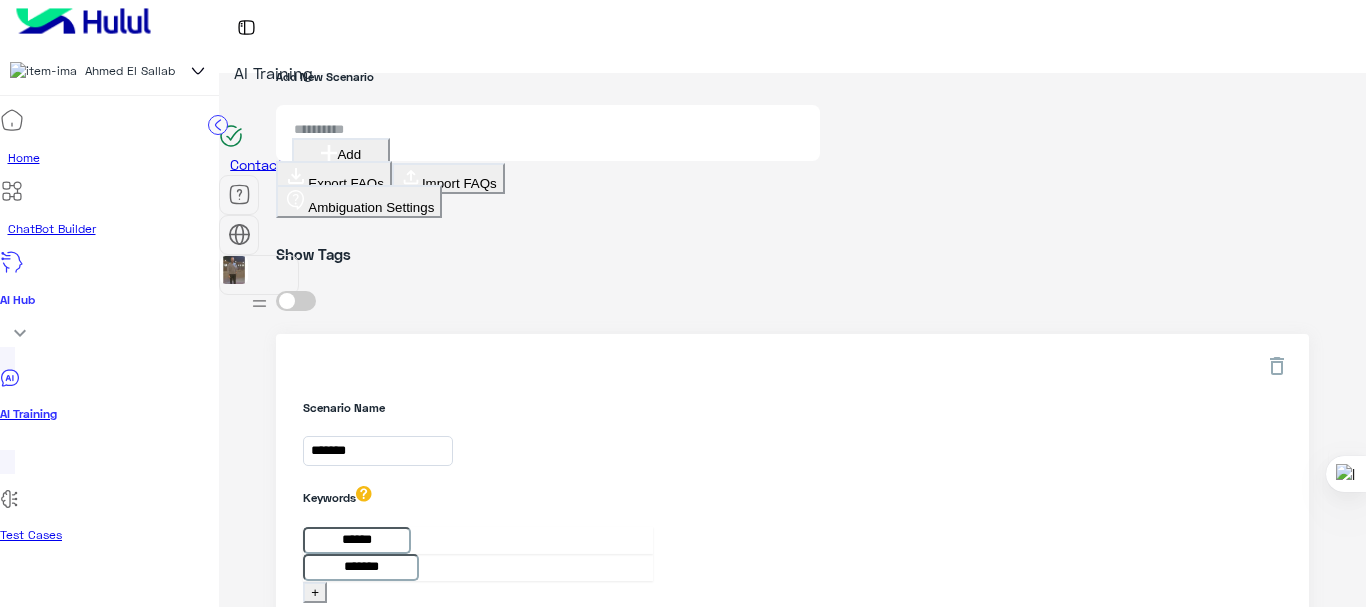 scroll, scrollTop: 100, scrollLeft: 0, axis: vertical 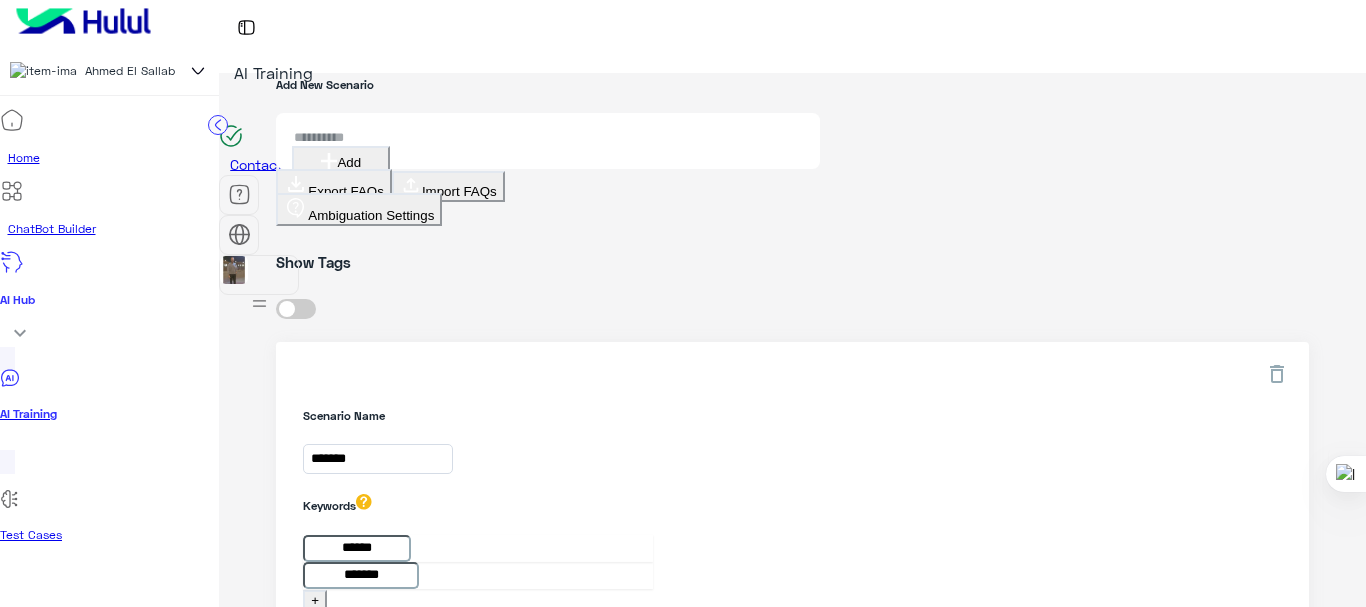 click on "AI Knowledge" at bounding box center (109, 656) 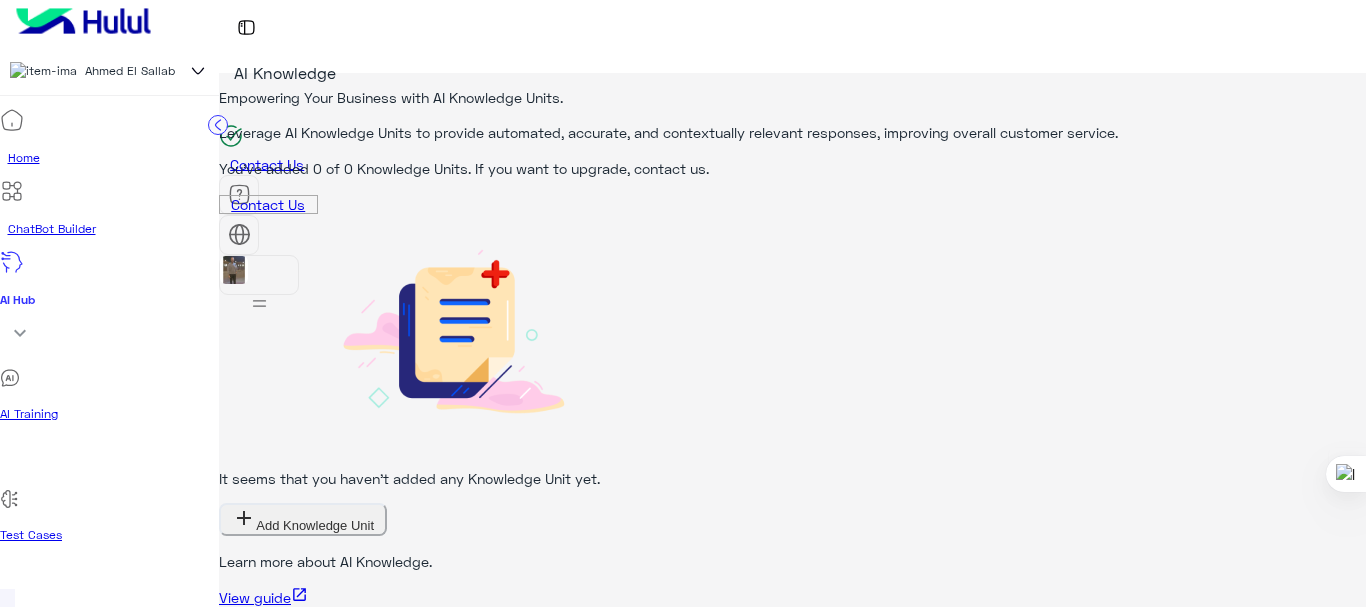 click on "AI Training" at bounding box center [109, 414] 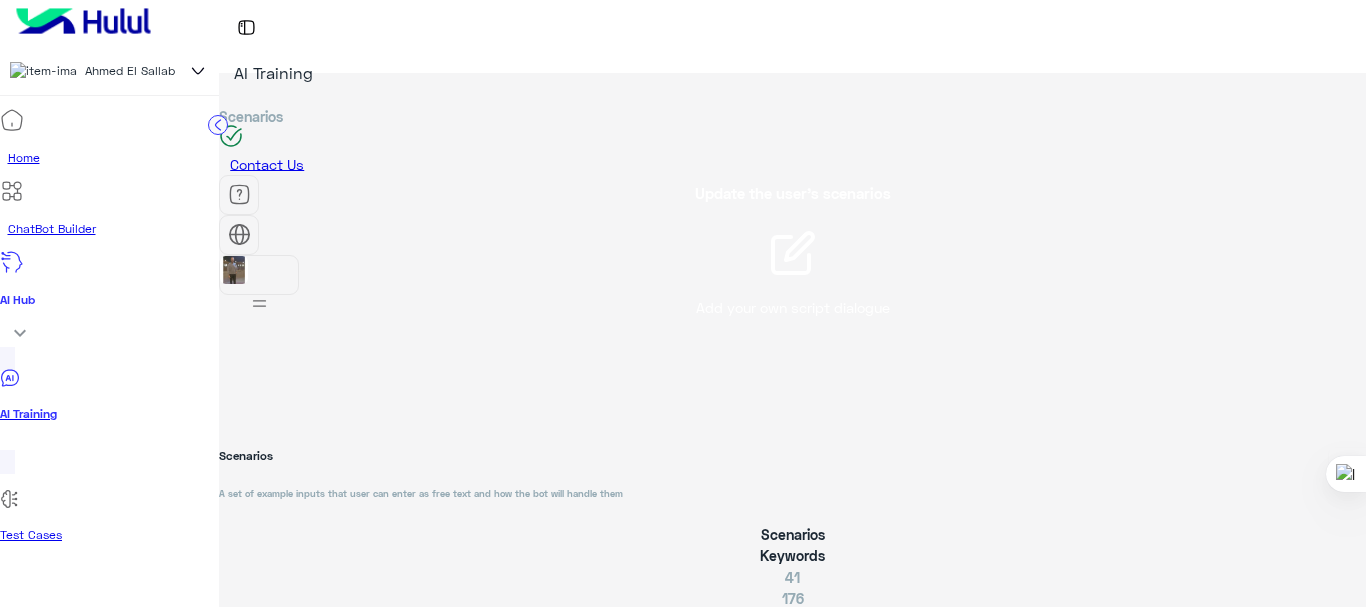 click on "Keywords" at bounding box center (792, 555) 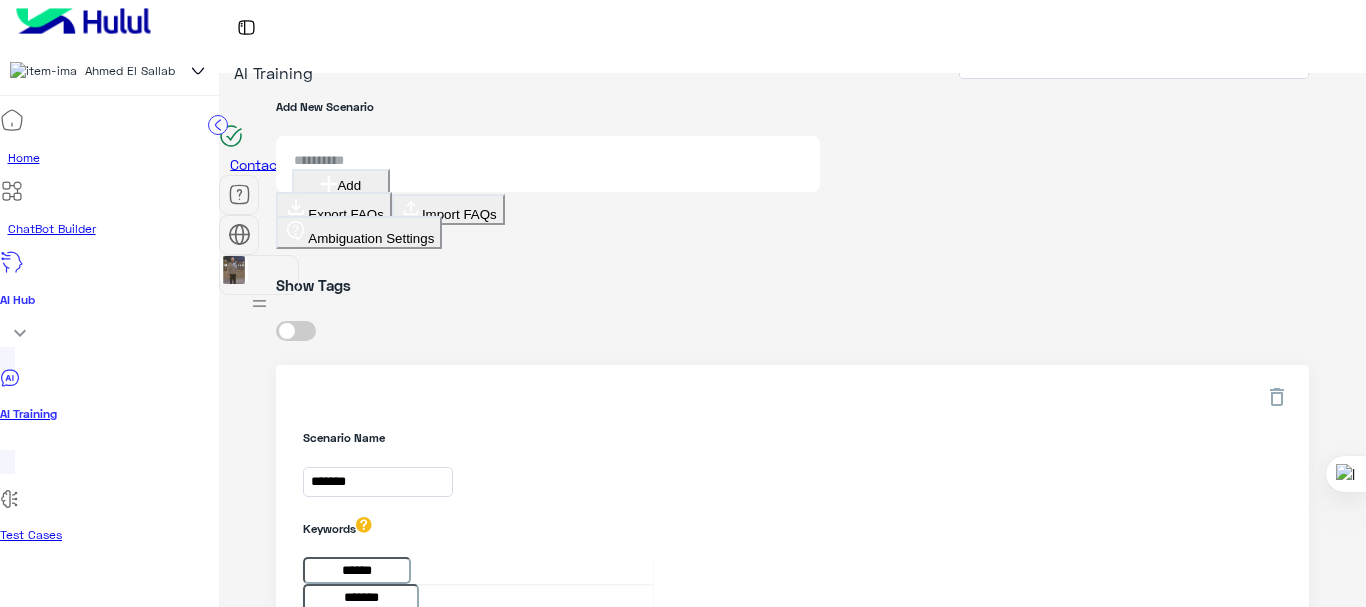 scroll, scrollTop: 100, scrollLeft: 0, axis: vertical 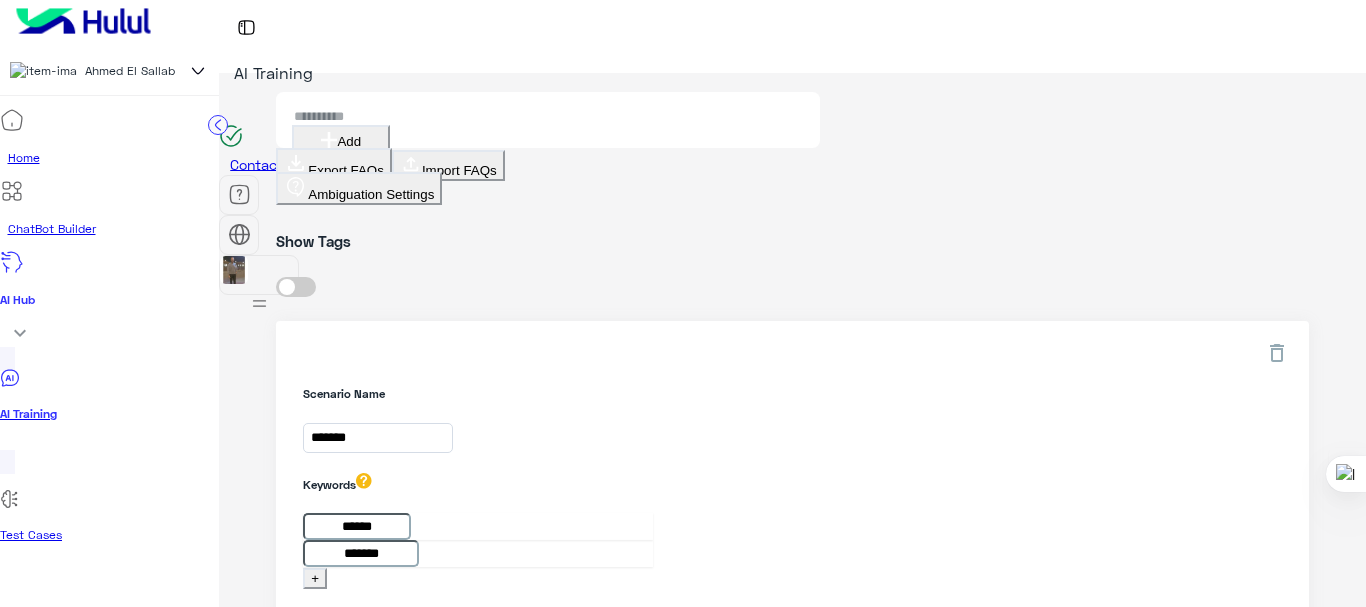 click on "**********" at bounding box center [389, 974] 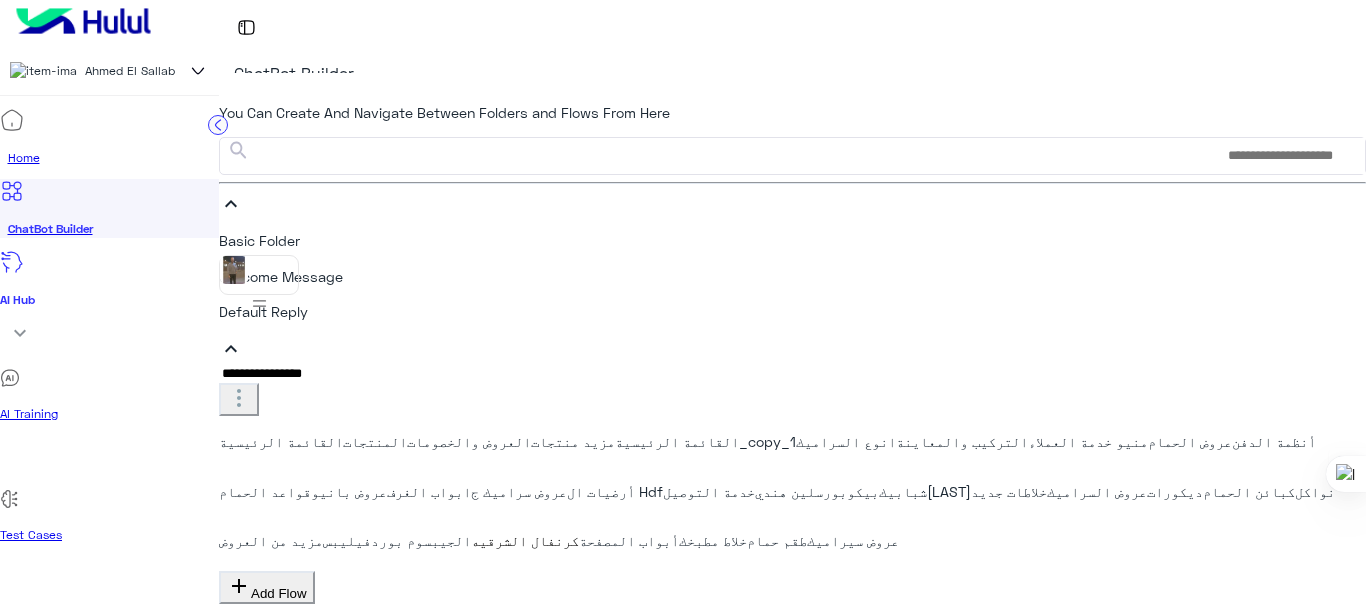 scroll, scrollTop: 200, scrollLeft: 0, axis: vertical 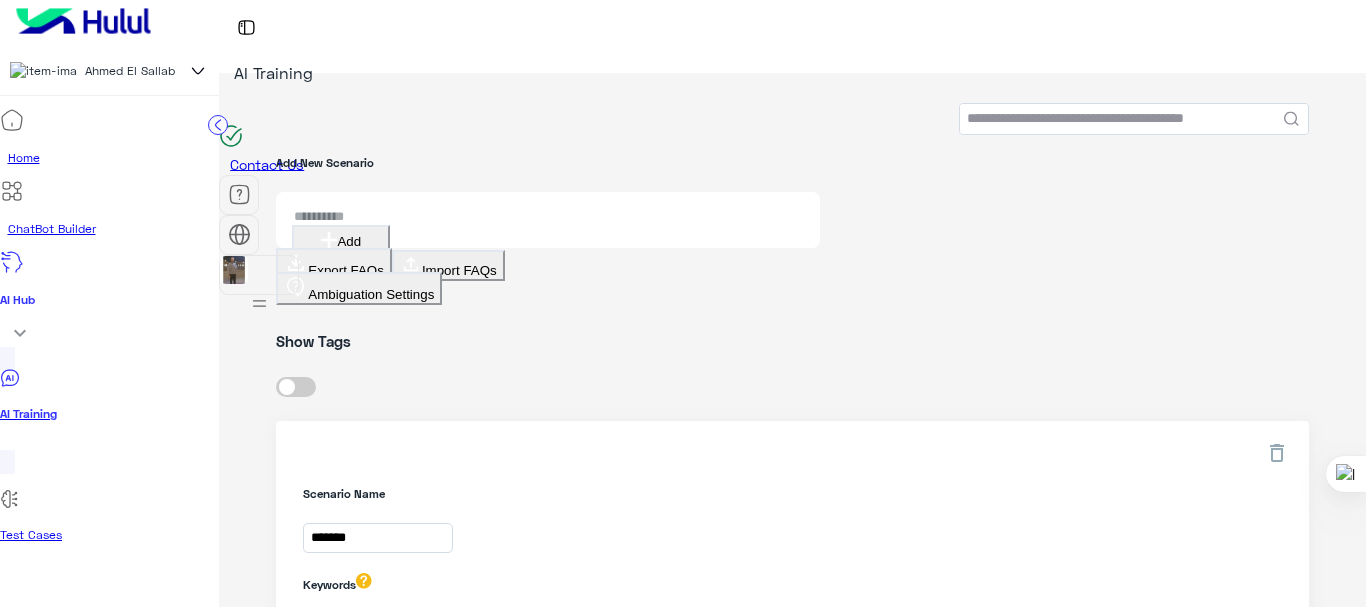 click on "+" at bounding box center [315, 678] 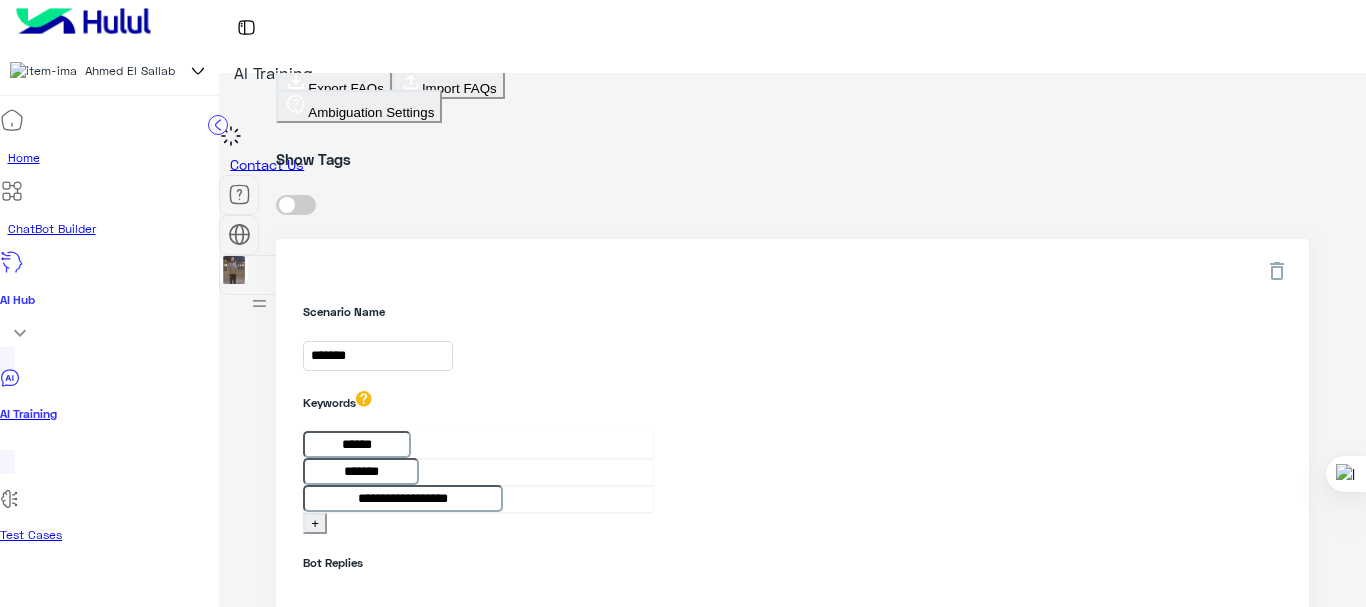 scroll, scrollTop: 200, scrollLeft: 0, axis: vertical 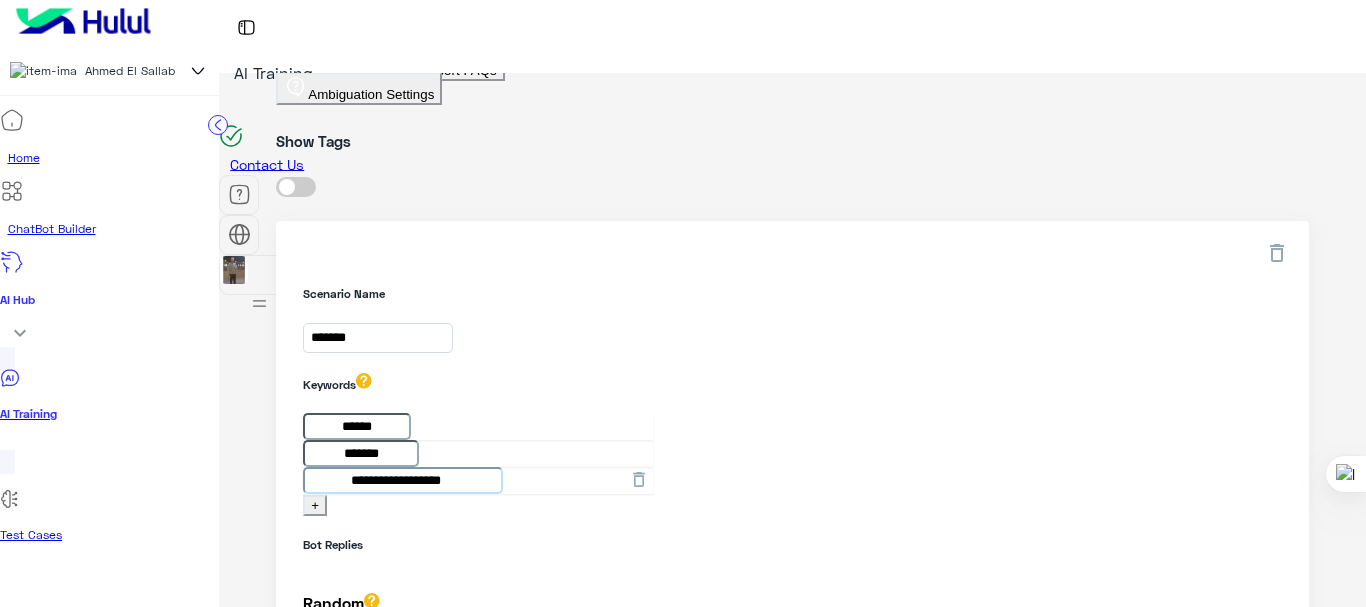 click on "**********" at bounding box center [403, 480] 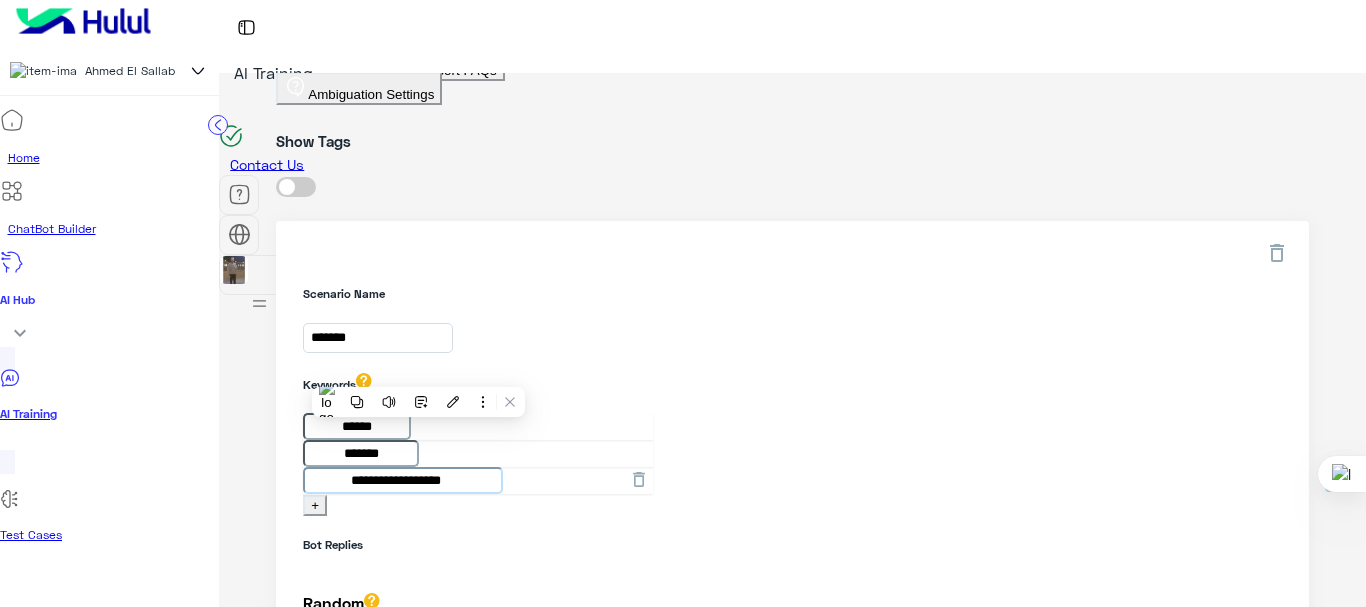 click on "**********" at bounding box center (403, 480) 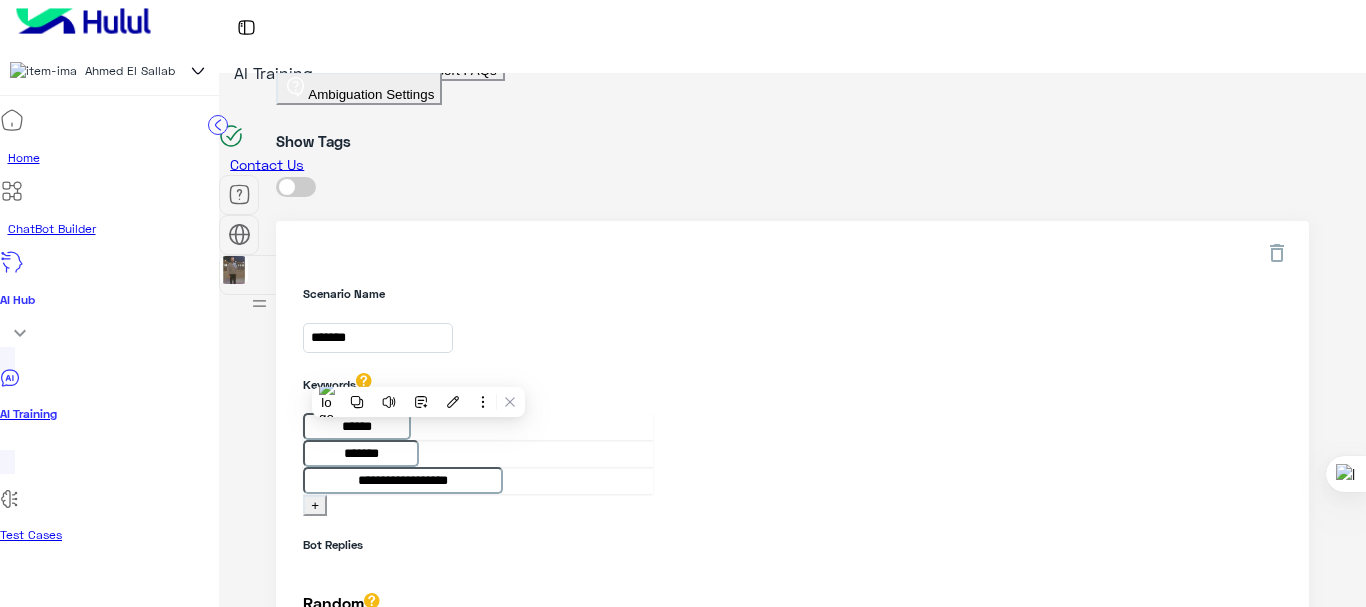 click on "**********" at bounding box center [792, 400] 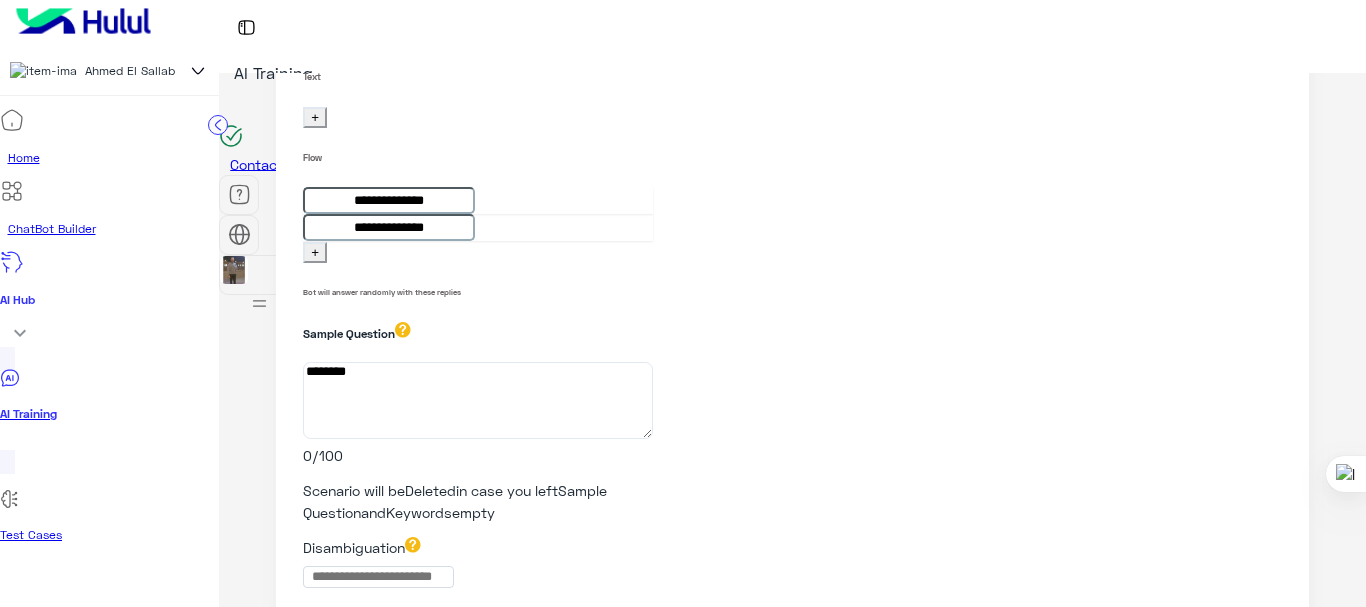 scroll, scrollTop: 900, scrollLeft: 0, axis: vertical 